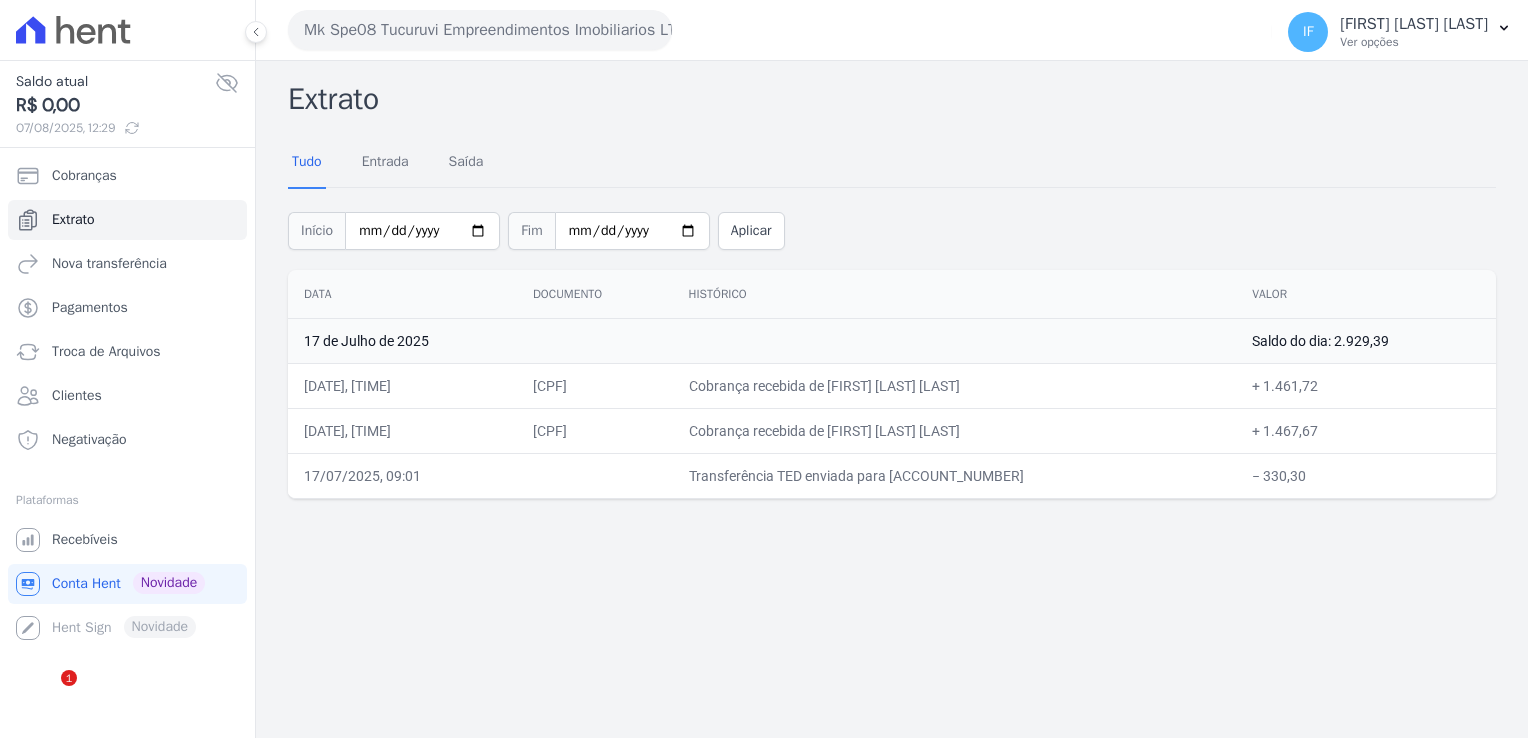 scroll, scrollTop: 0, scrollLeft: 0, axis: both 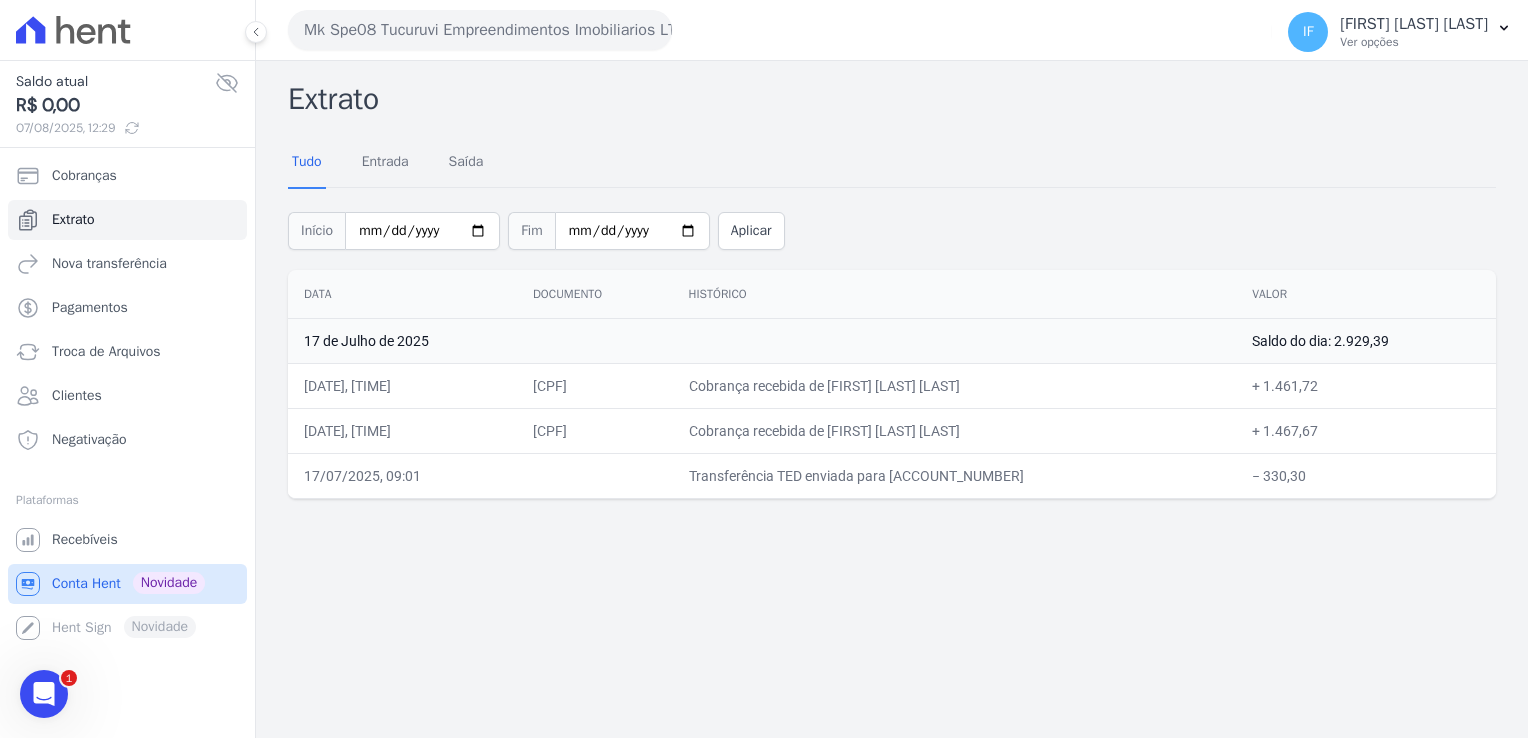 click on "Conta Hent" at bounding box center [86, 584] 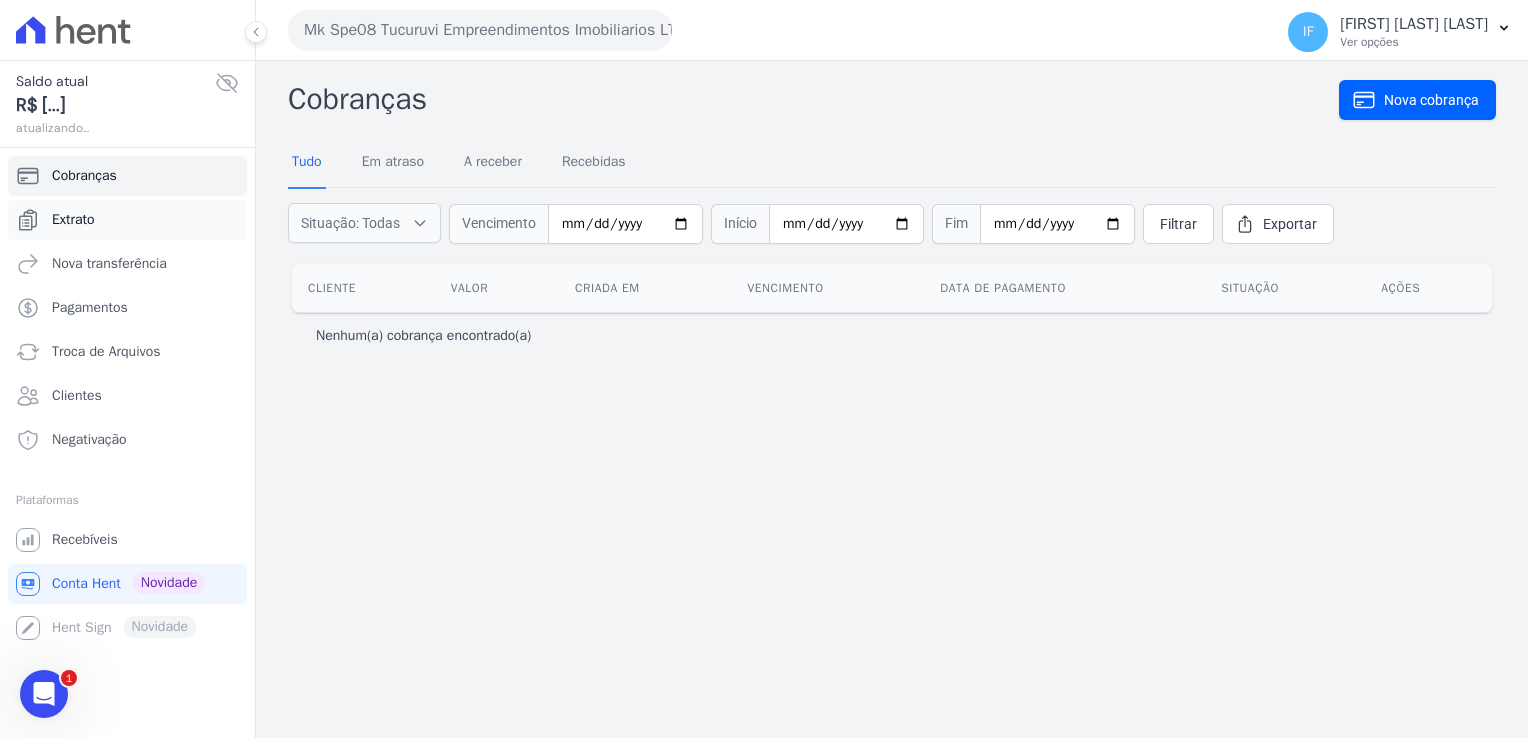 scroll, scrollTop: 0, scrollLeft: 0, axis: both 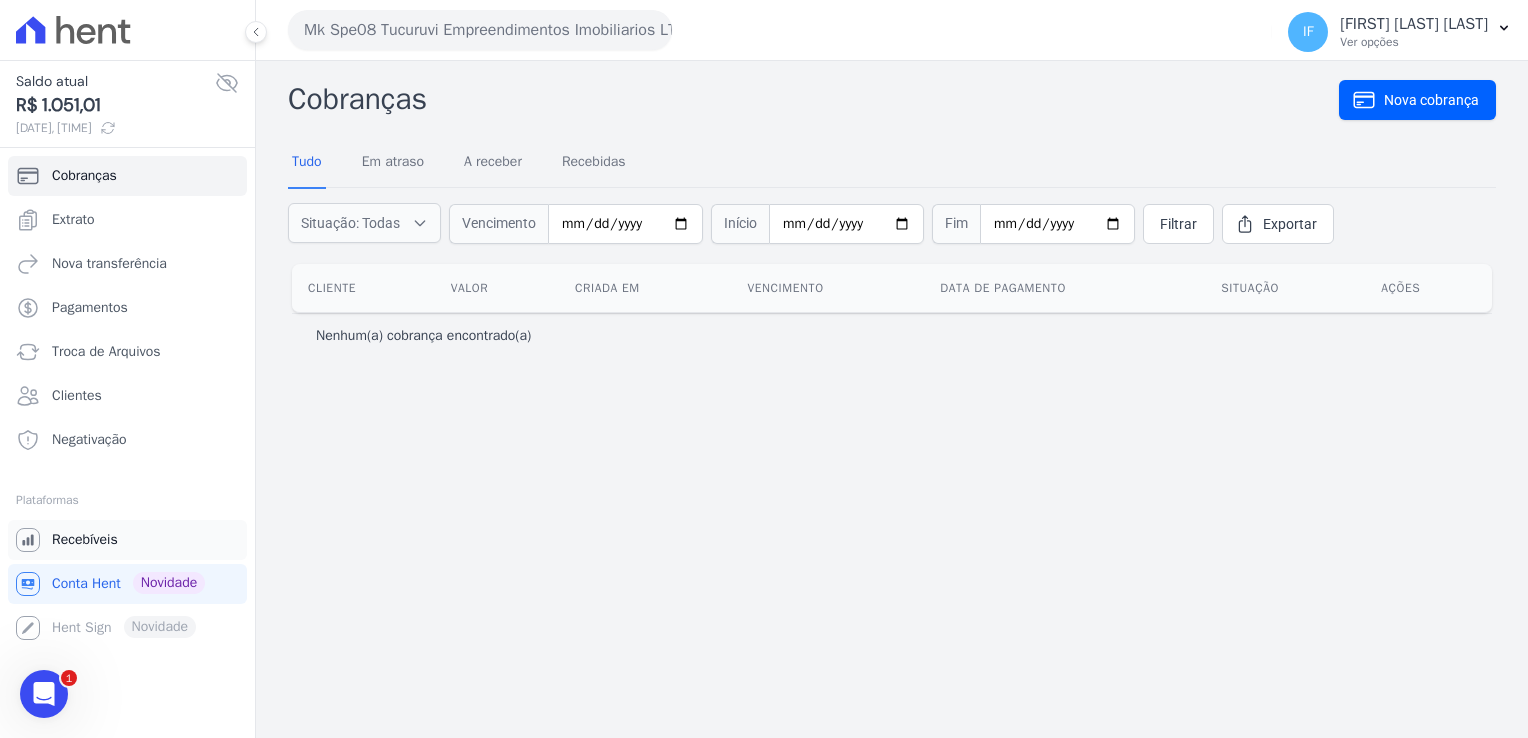 click on "Recebíveis" at bounding box center (85, 540) 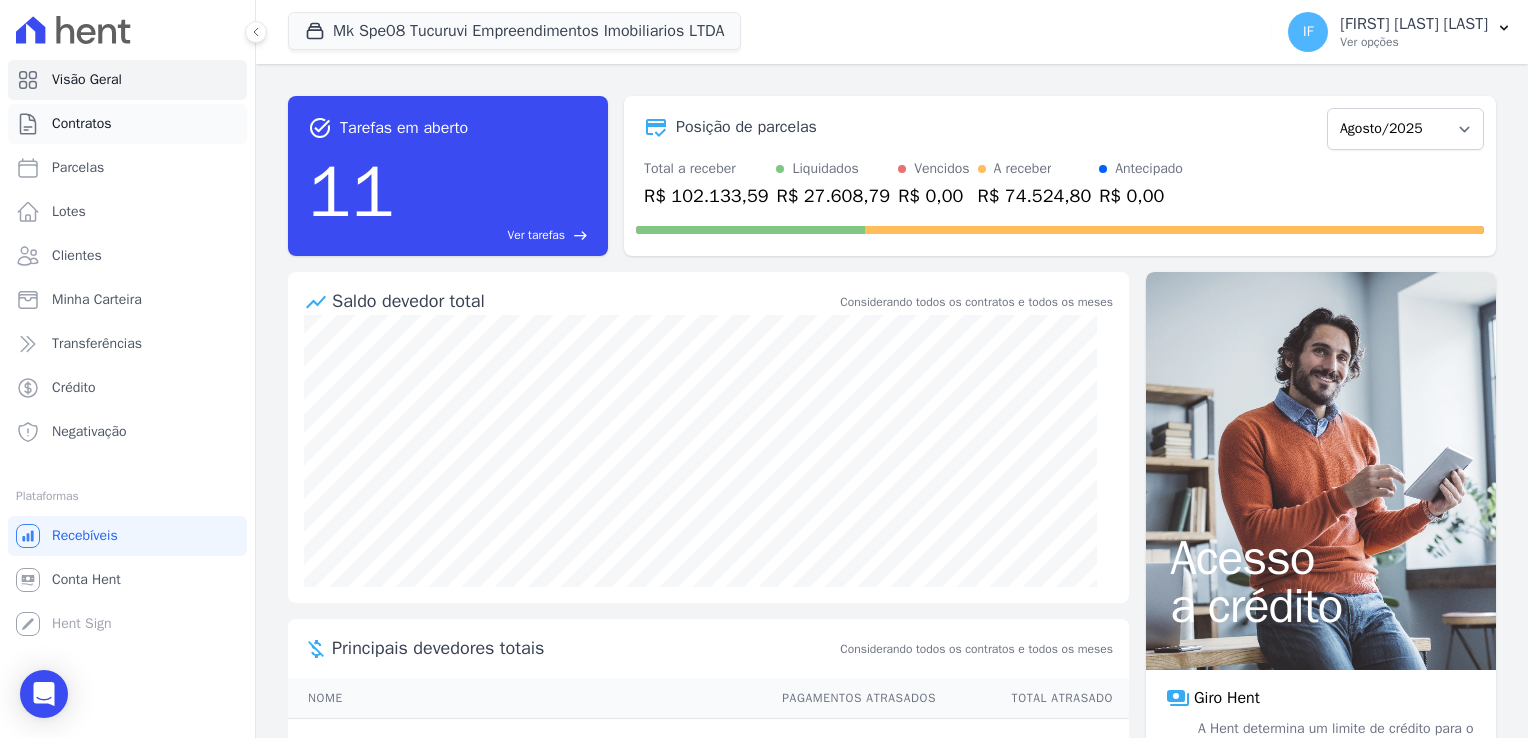 click on "Contratos" at bounding box center (82, 124) 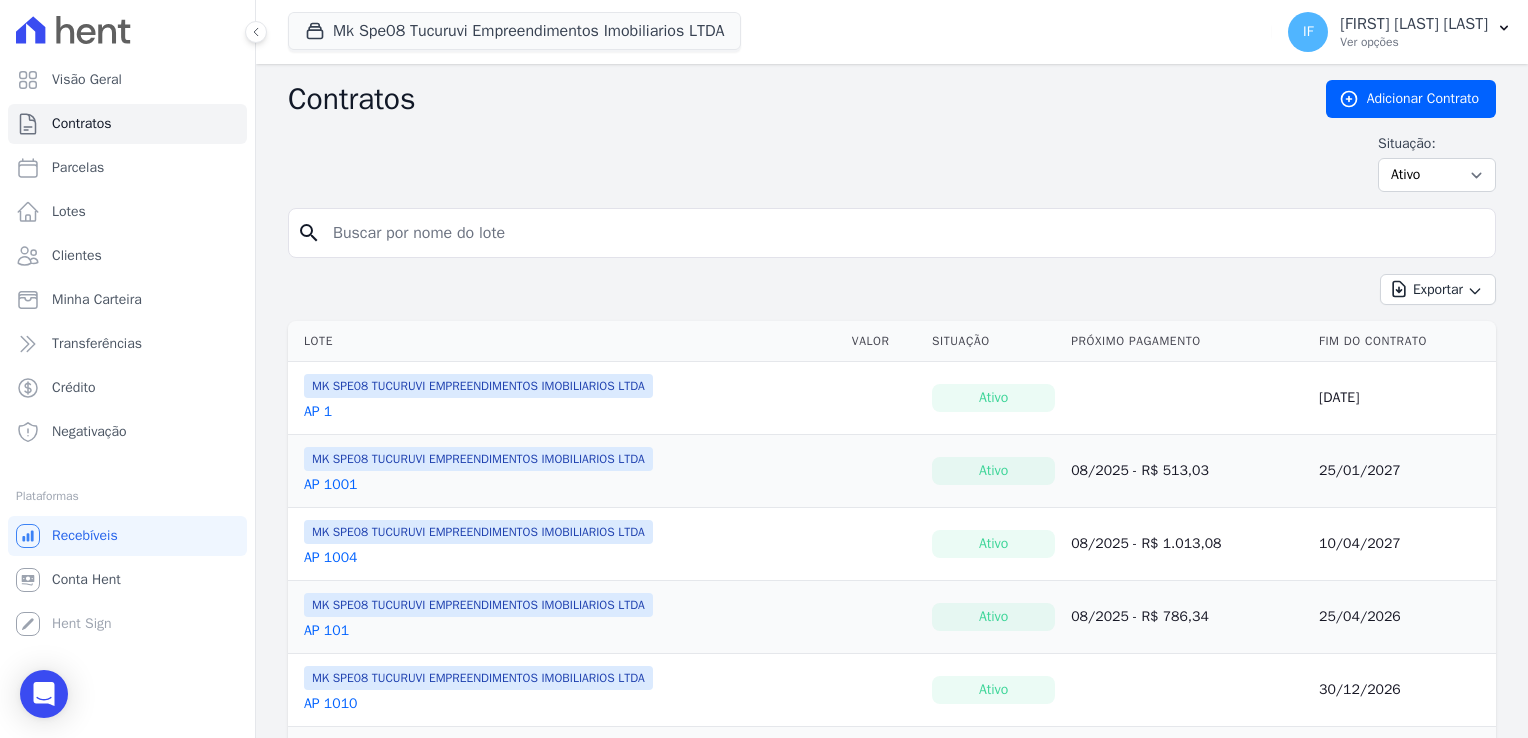 click at bounding box center [904, 233] 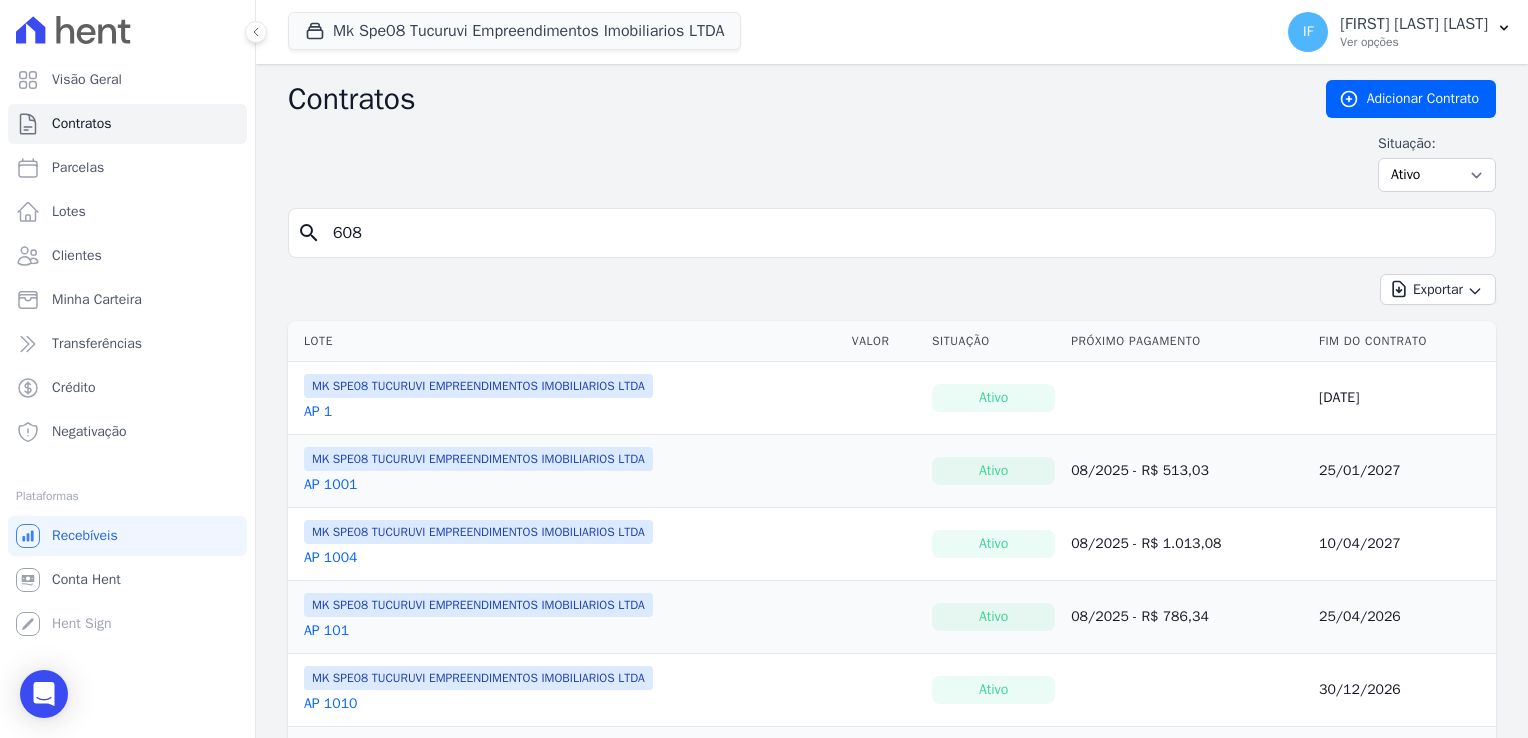 type on "608" 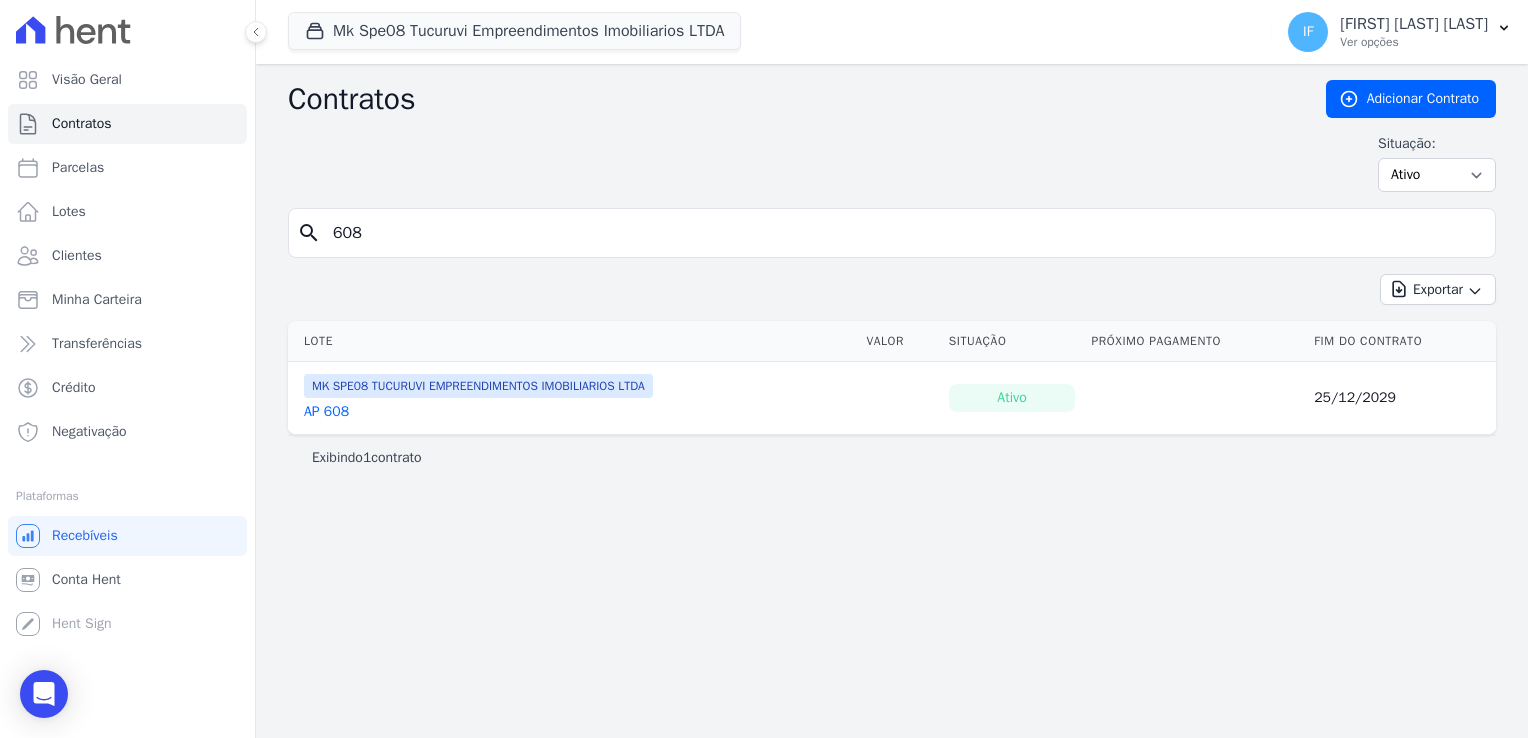 click on "AP [NUMBER]" at bounding box center [326, 412] 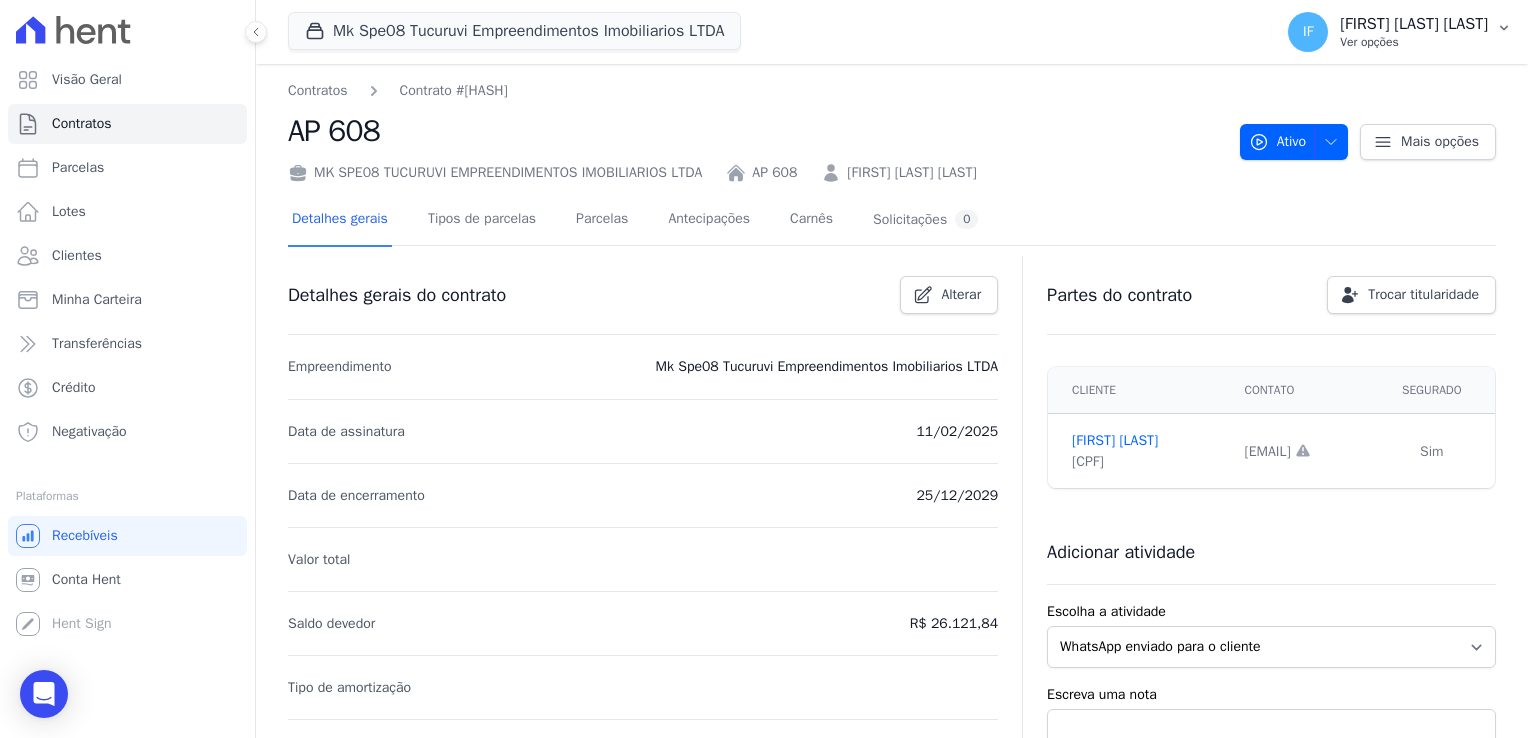 click on "[FIRST] [MIDDLE] [LAST]" at bounding box center [1414, 24] 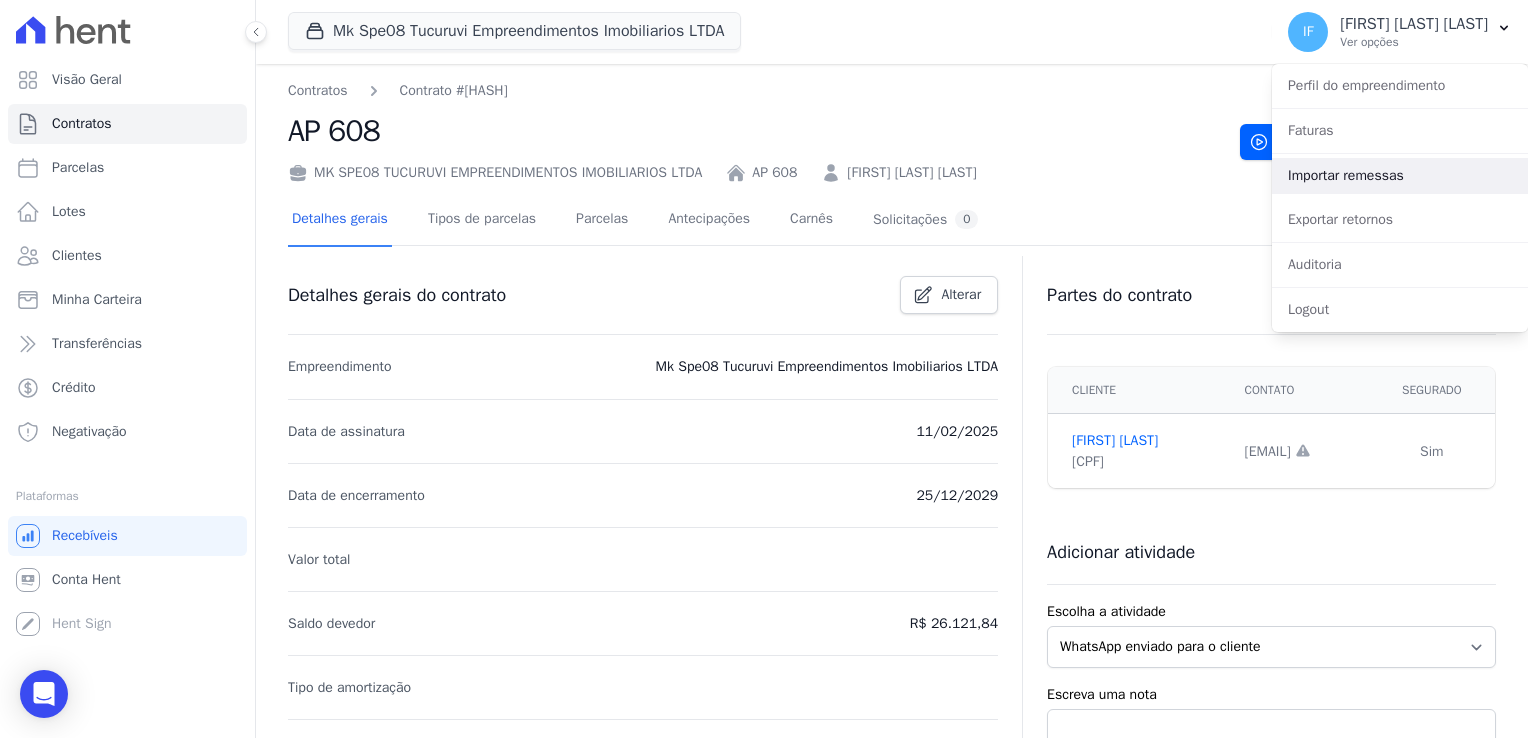 click on "Importar remessas" at bounding box center (1400, 176) 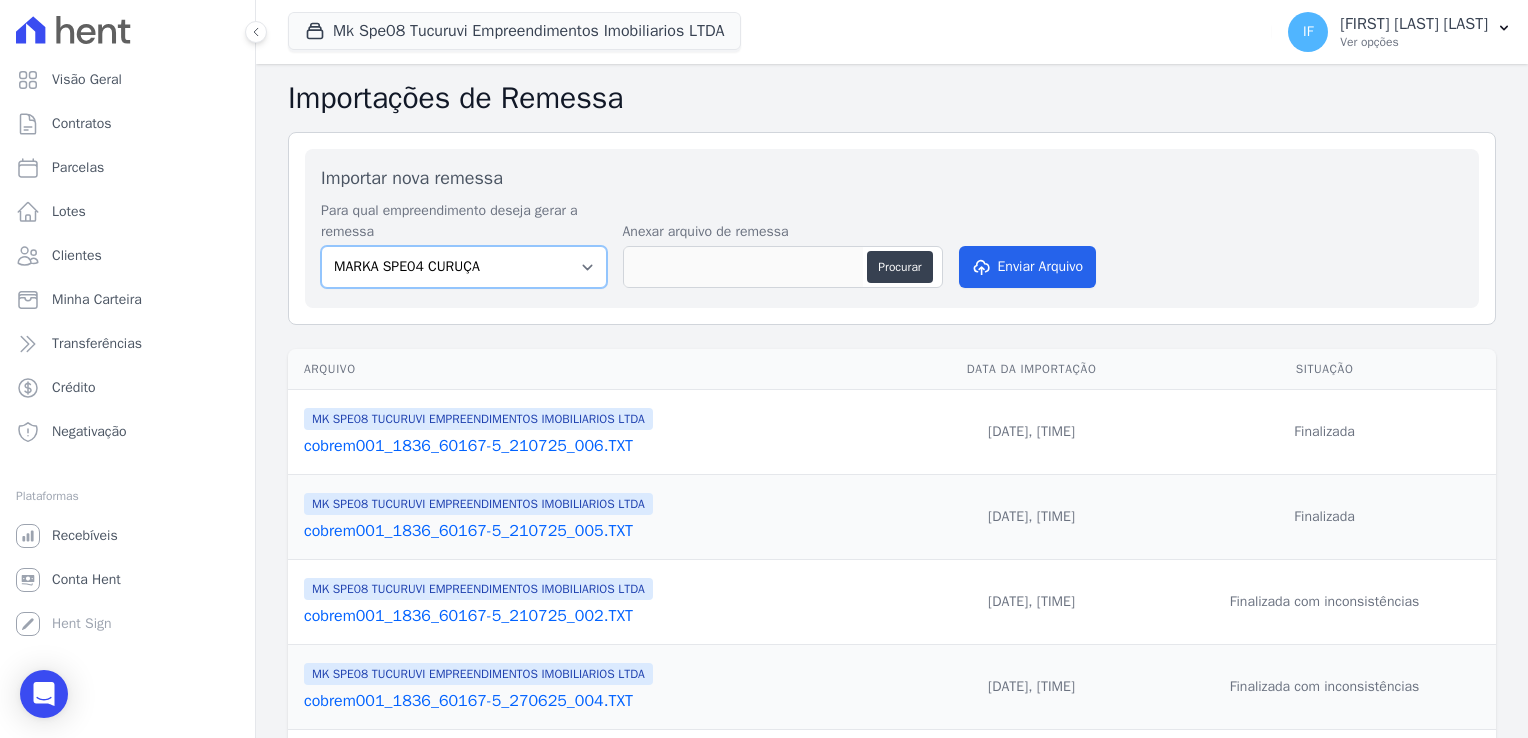 click on "MARKA SPE04 CURUÇA
MARKA SPE06 EMPREENDIMENTOS E PARTICIPACOES LTDA
MK SPE01 PERDIZES EMPREENDIMENTOS IMOBILIARIOS LTDA
MK SPE08 TUCURUVI EMPREENDIMENTOS IMOBILIARIOS LTDA
MK SPE09 CASA VERDE
MK SPE14 VILA RE
MK SPE20 CANTIDIO" at bounding box center (464, 267) 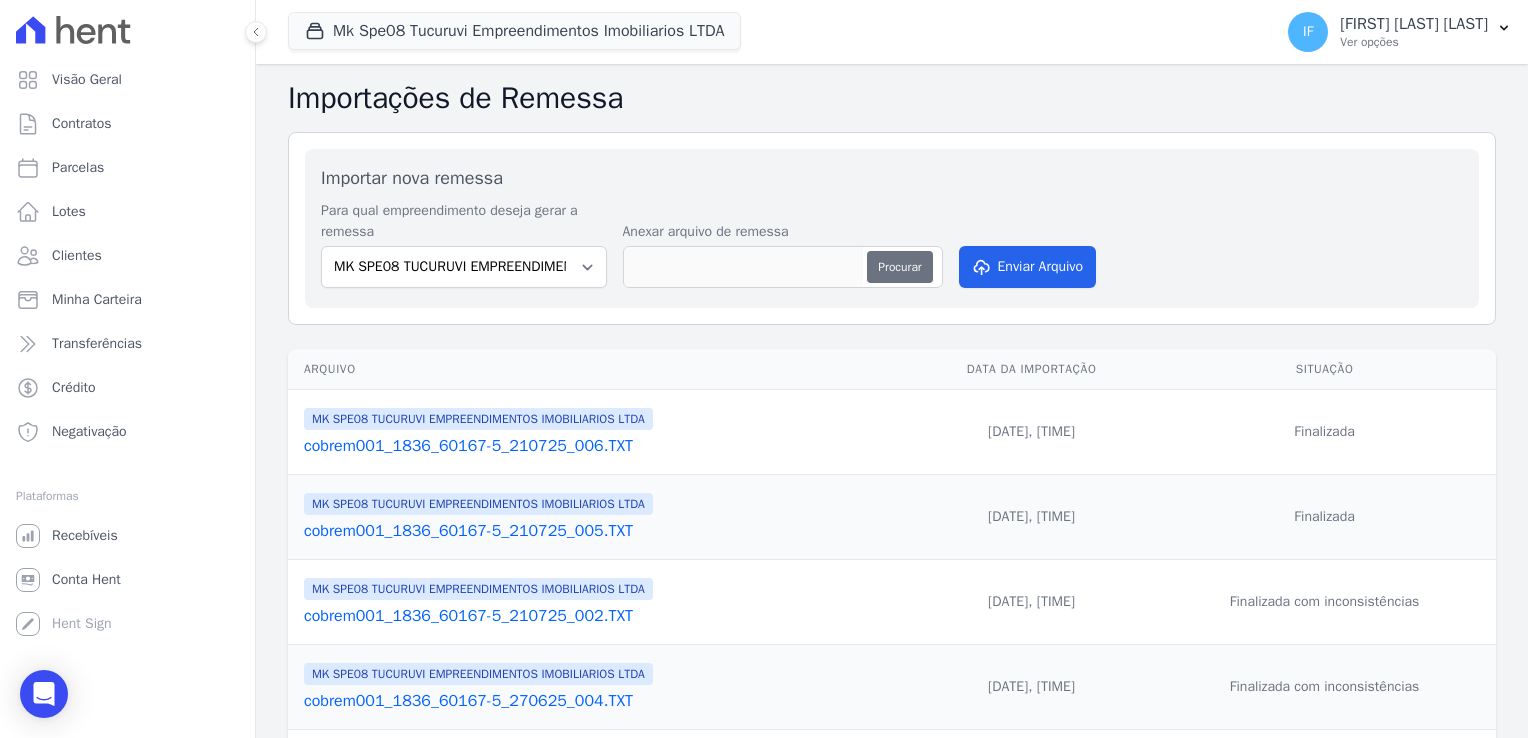 click on "Procurar" at bounding box center (899, 267) 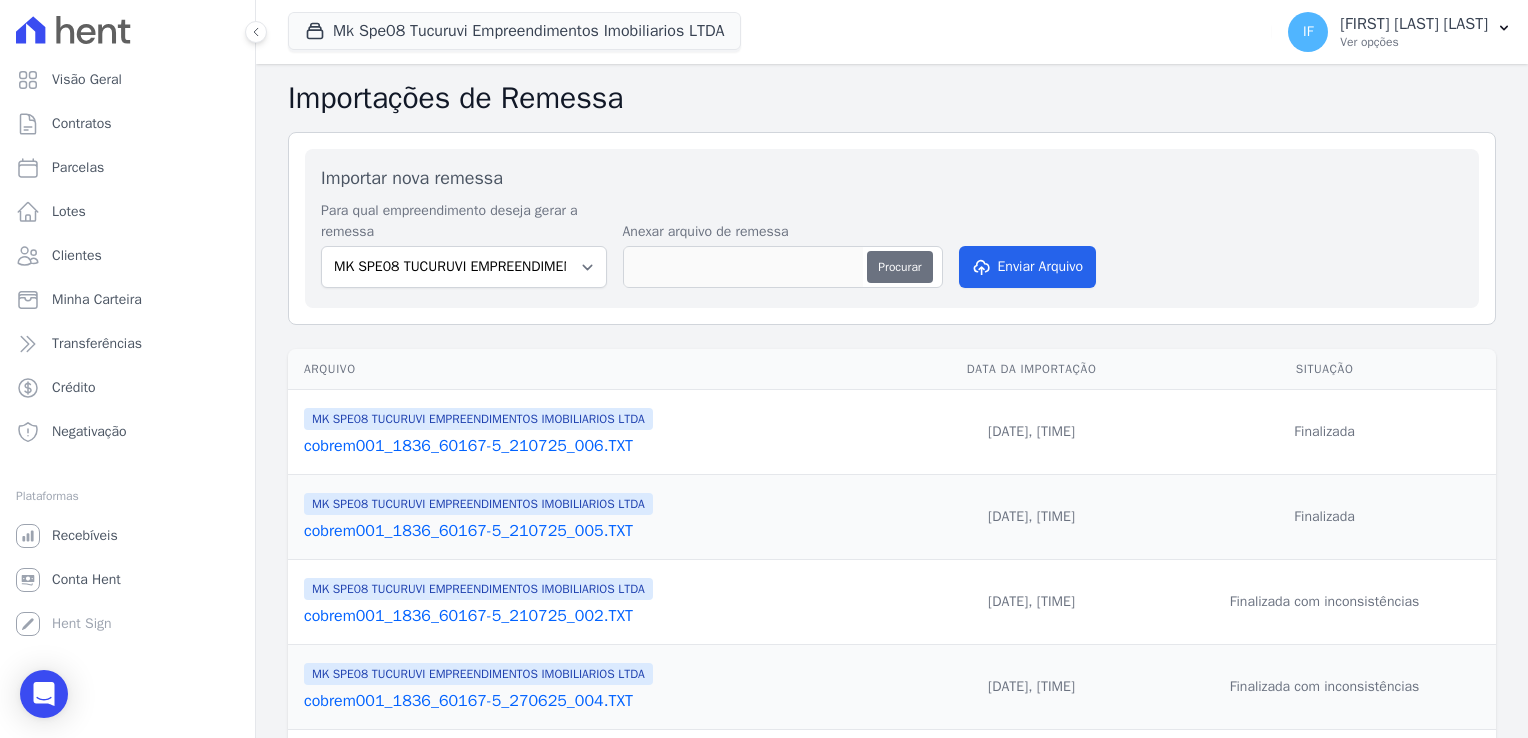 type on "cobrem001_1836_60167-5_070825_001.TXT" 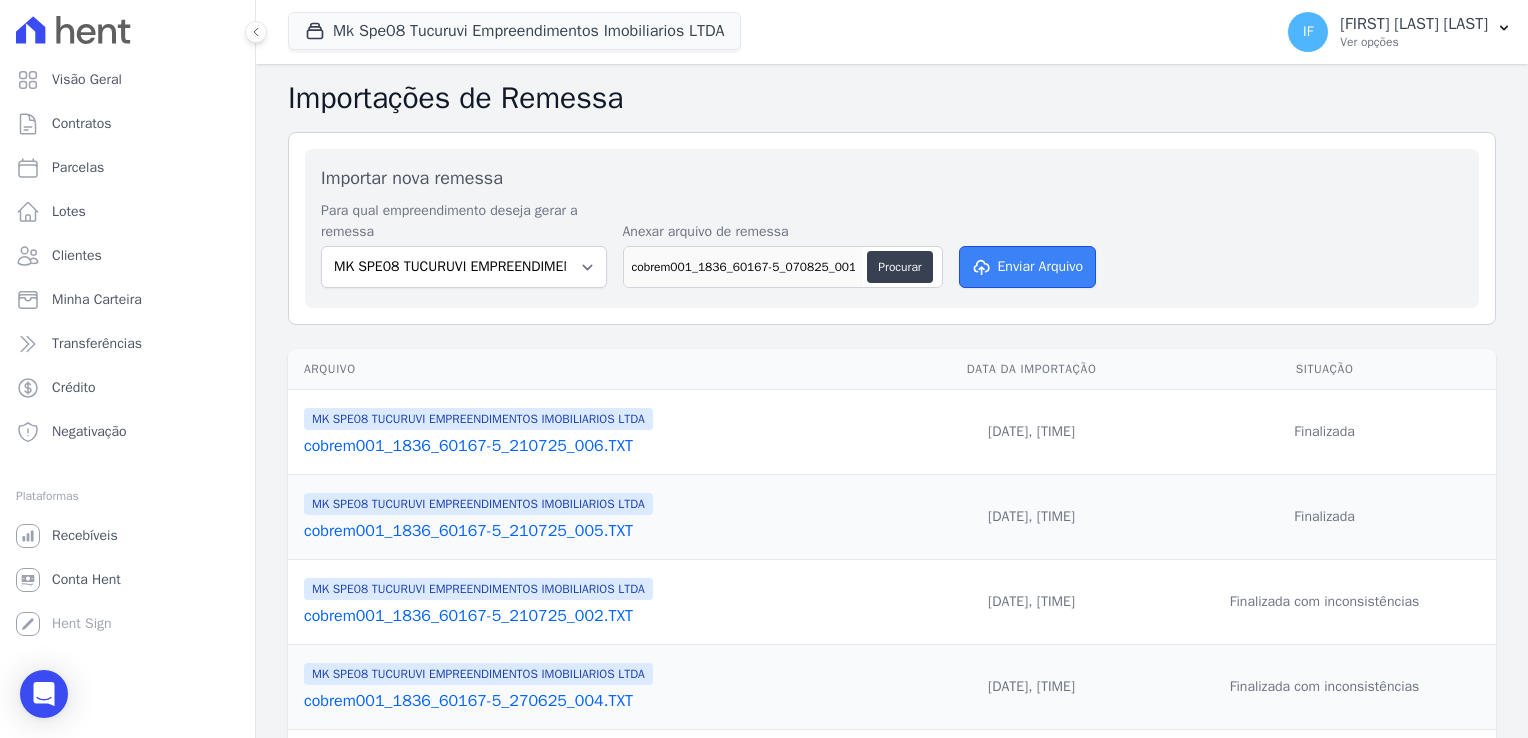 click on "Enviar Arquivo" at bounding box center [1028, 267] 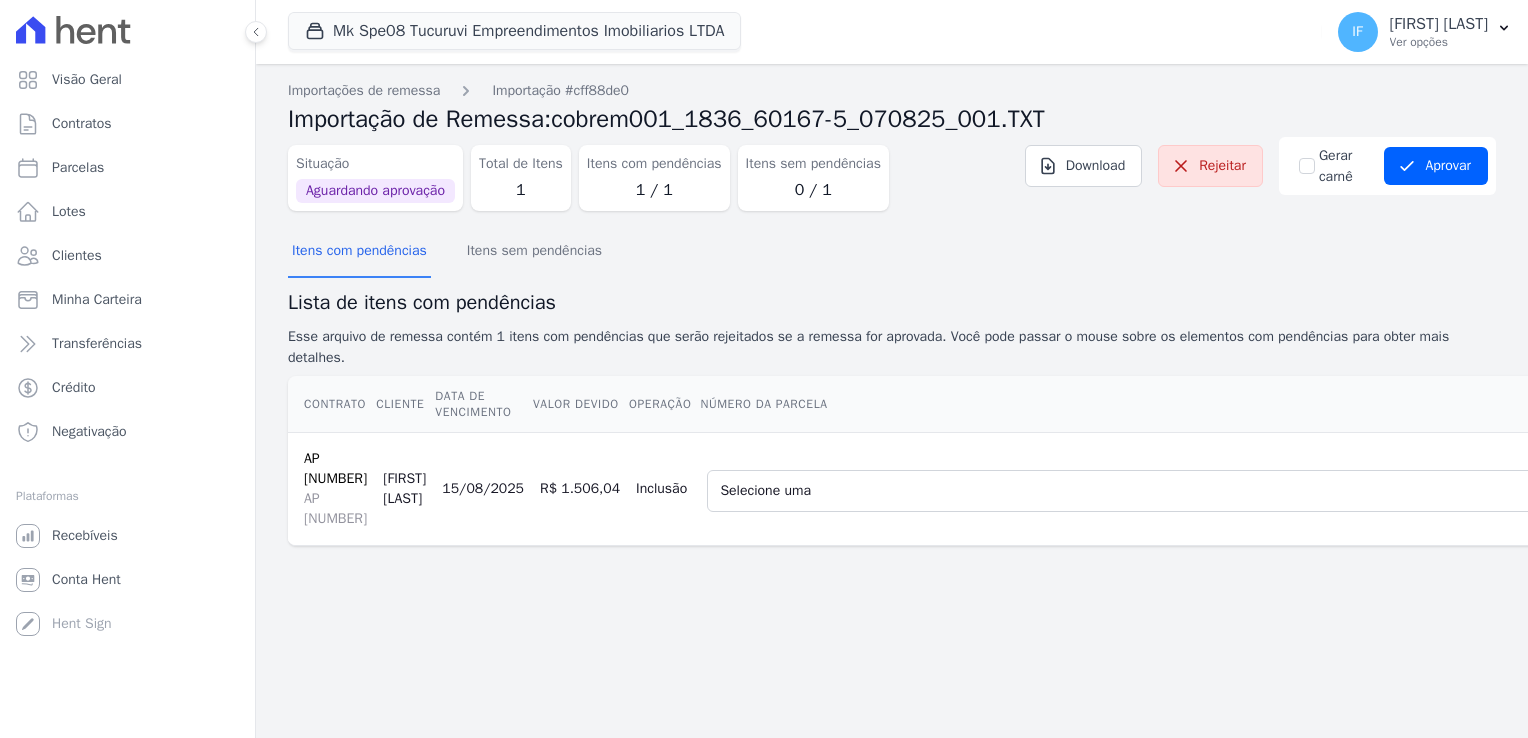 scroll, scrollTop: 0, scrollLeft: 0, axis: both 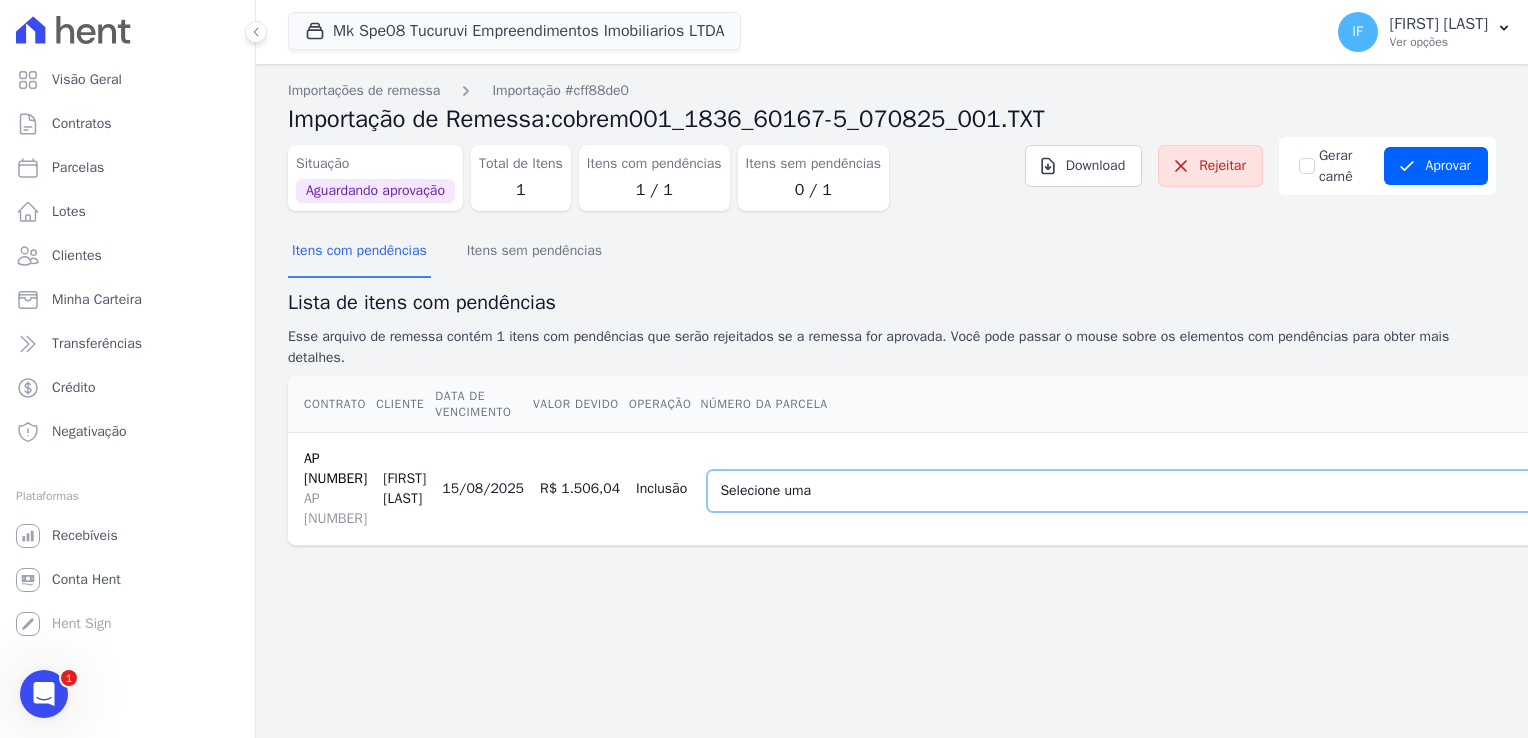 click on "Selecione uma
5 - 25/10/2025 - R$ 1.473,65 - Agendado
6 - 25/11/2025 - R$ 1.473,65 - Agendado
7 - 25/12/2025 - R$ 1.473,65 - Agendado
8 - 25/01/2026 - R$ 1.473,65 - Agendado
9 - 25/02/2026 - R$ 1.473,65 - Agendado
10 - 25/03/2026 - R$ 1.473,65 - Agendado
11 - 25/04/2026 - R$ 1.473,65 - Agendado" at bounding box center [1779, 491] 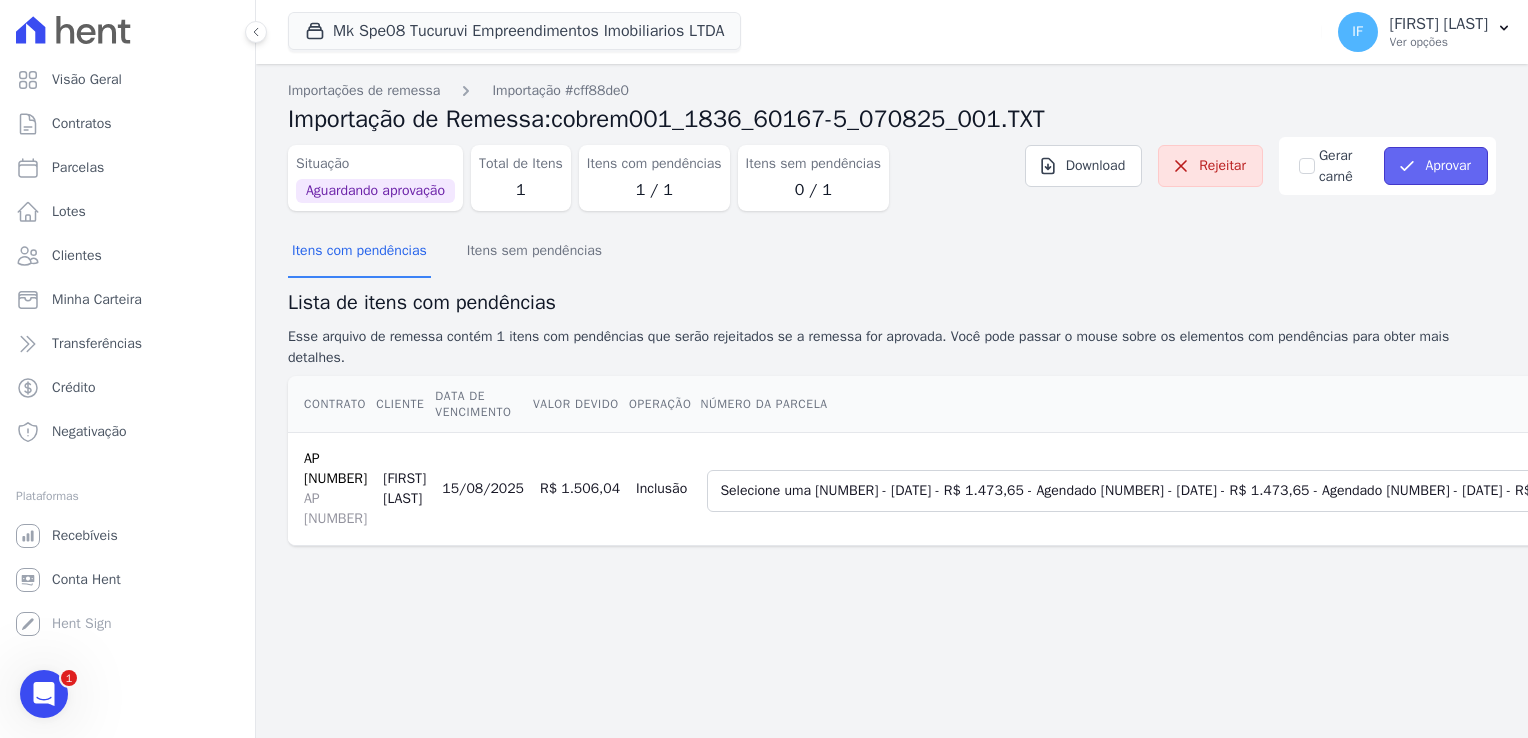 click on "Aprovar" at bounding box center (1436, 166) 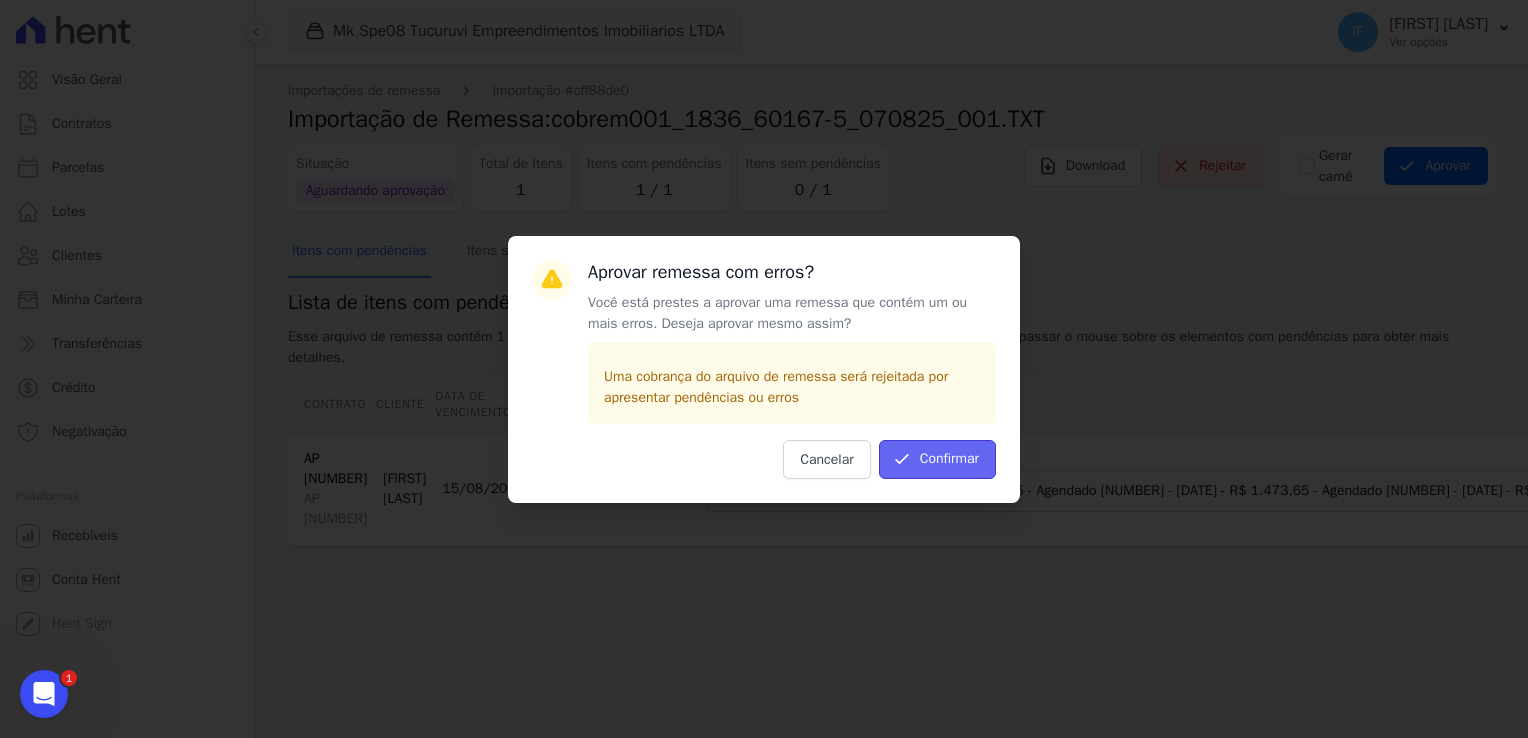 click on "Confirmar" at bounding box center (937, 459) 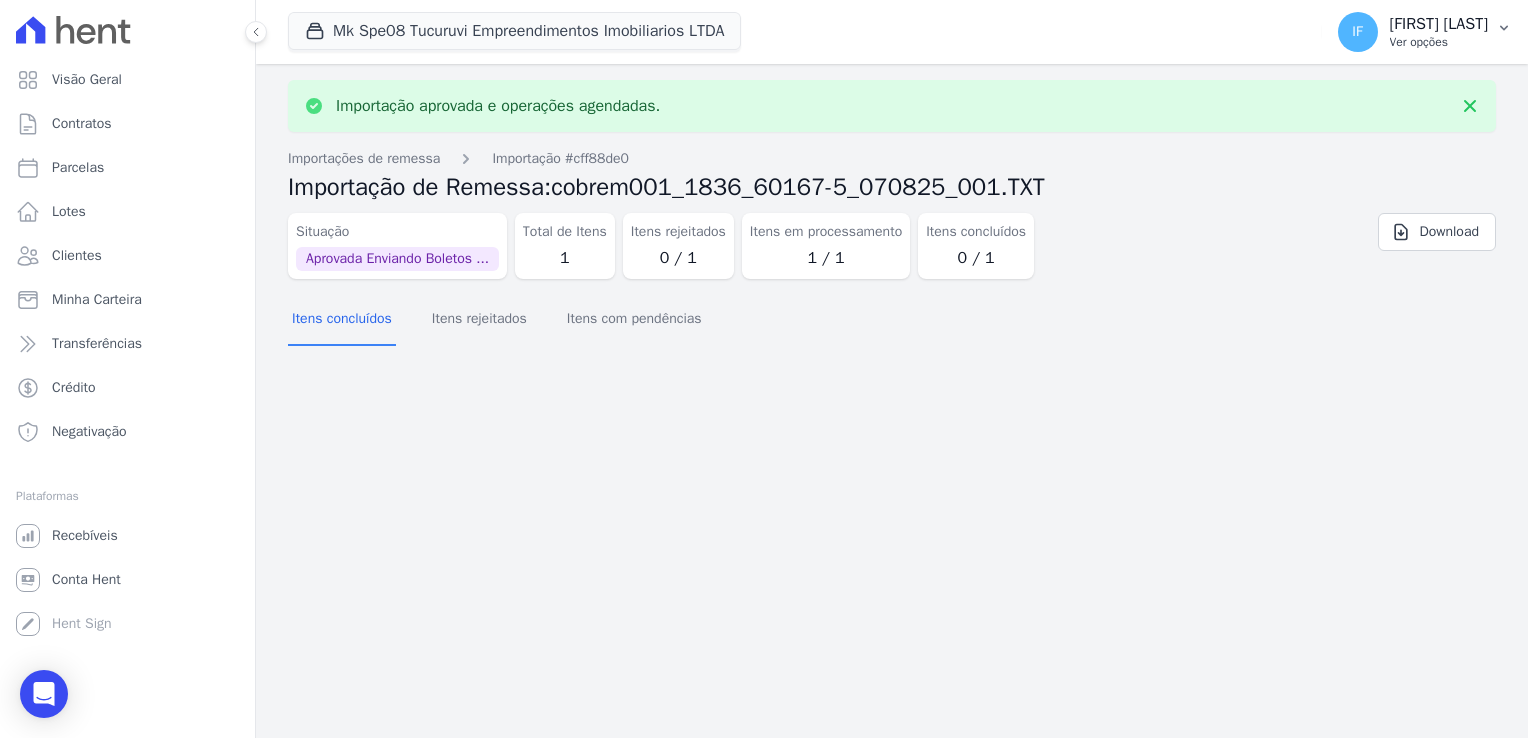 click on "Ver opções" at bounding box center [1439, 42] 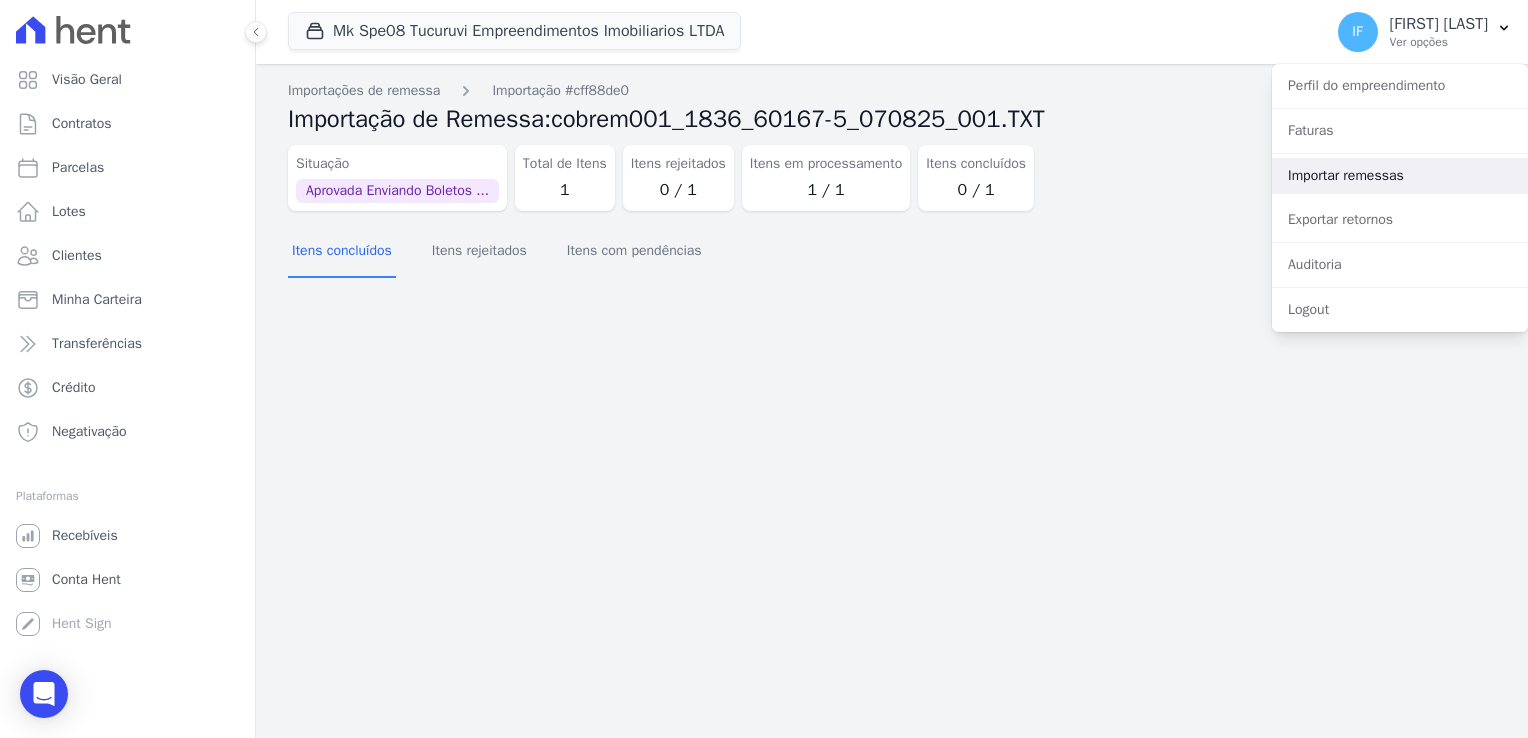 click on "Importar remessas" at bounding box center [1400, 176] 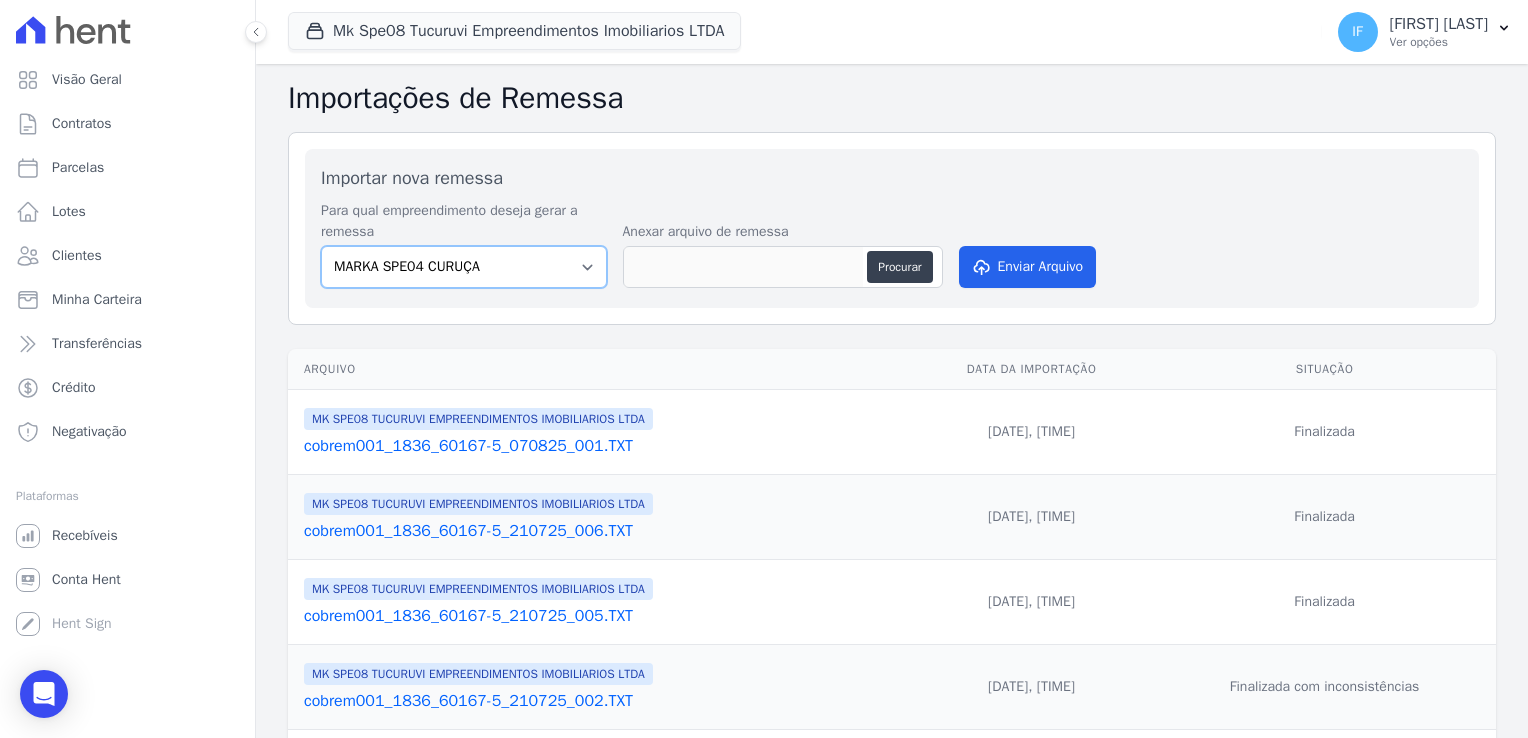 click on "MARKA SPE04 CURUÇA
MARKA SPE06 EMPREENDIMENTOS E PARTICIPACOES LTDA
MK SPE01 PERDIZES EMPREENDIMENTOS IMOBILIARIOS LTDA
MK SPE08 TUCURUVI EMPREENDIMENTOS IMOBILIARIOS LTDA
MK SPE09 CASA VERDE
MK SPE14 VILA RE
MK SPE20 CANTIDIO" at bounding box center (464, 267) 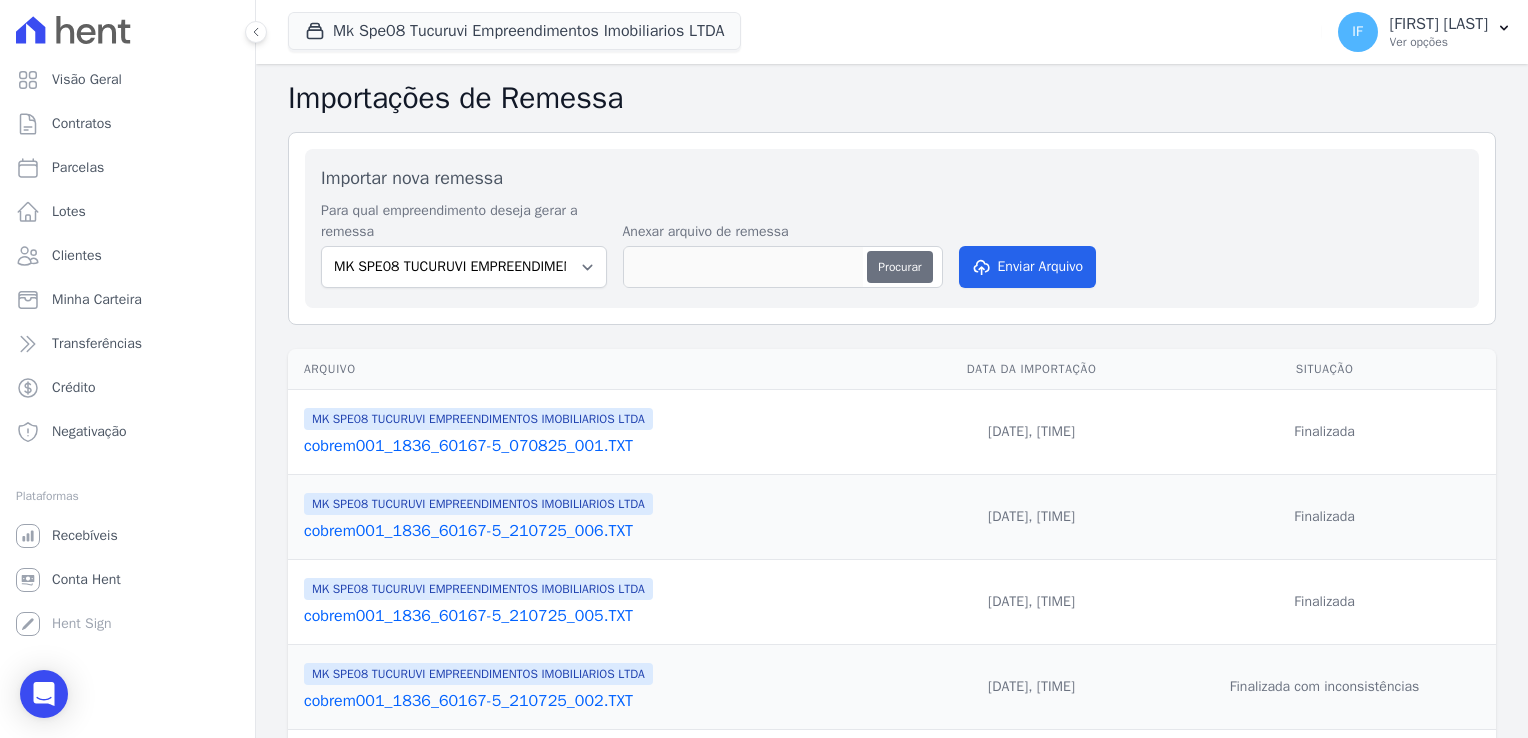 click on "Procurar" at bounding box center (899, 267) 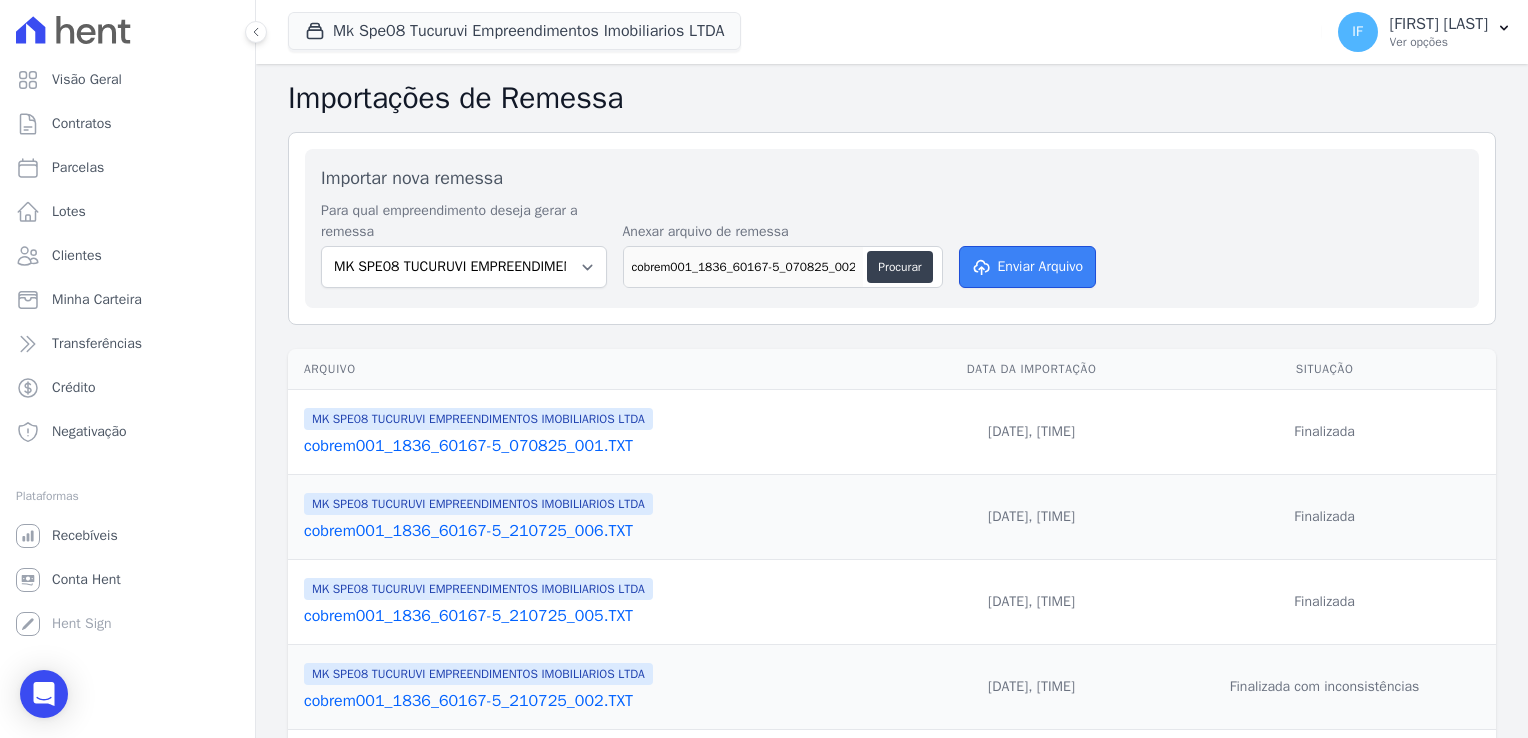 click on "Enviar Arquivo" at bounding box center (1028, 267) 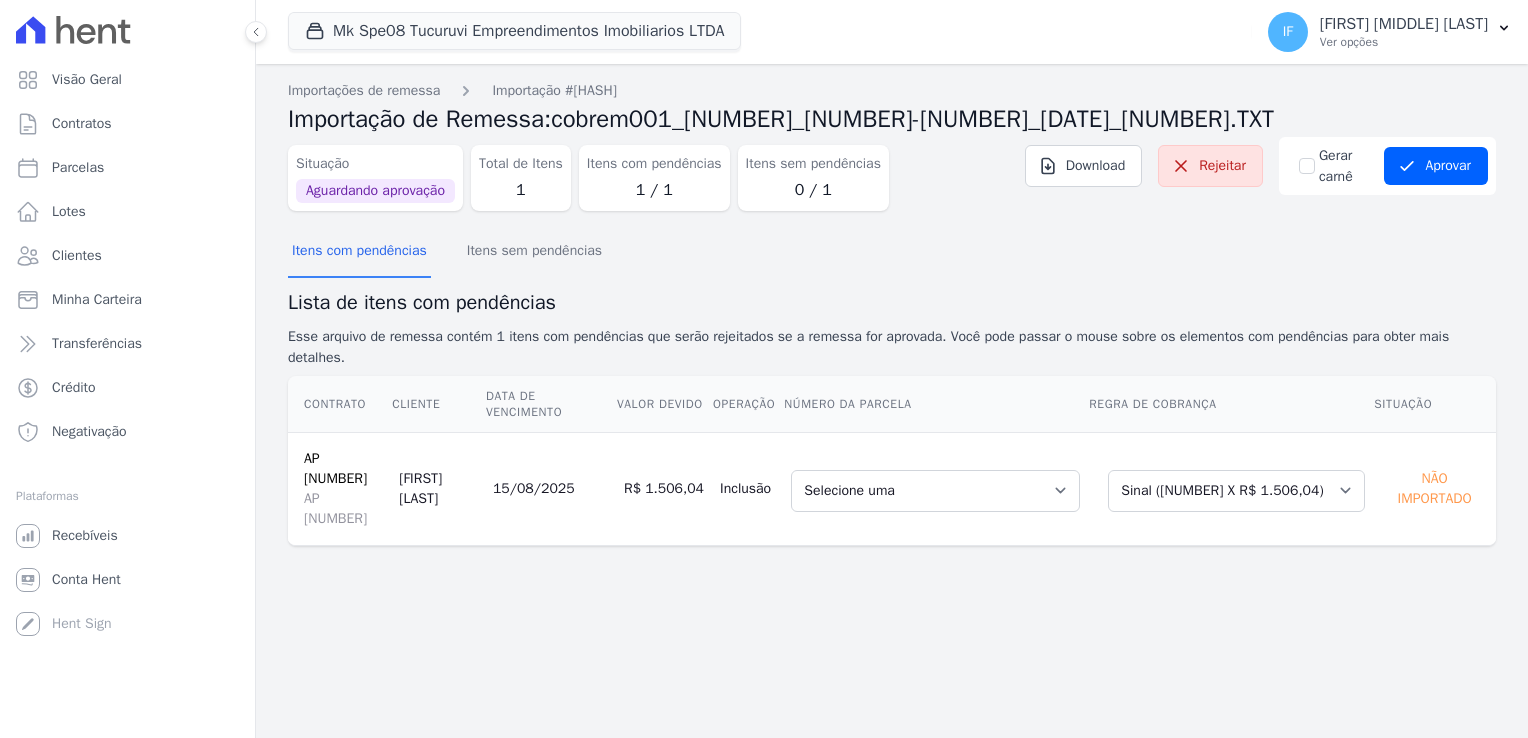 scroll, scrollTop: 0, scrollLeft: 0, axis: both 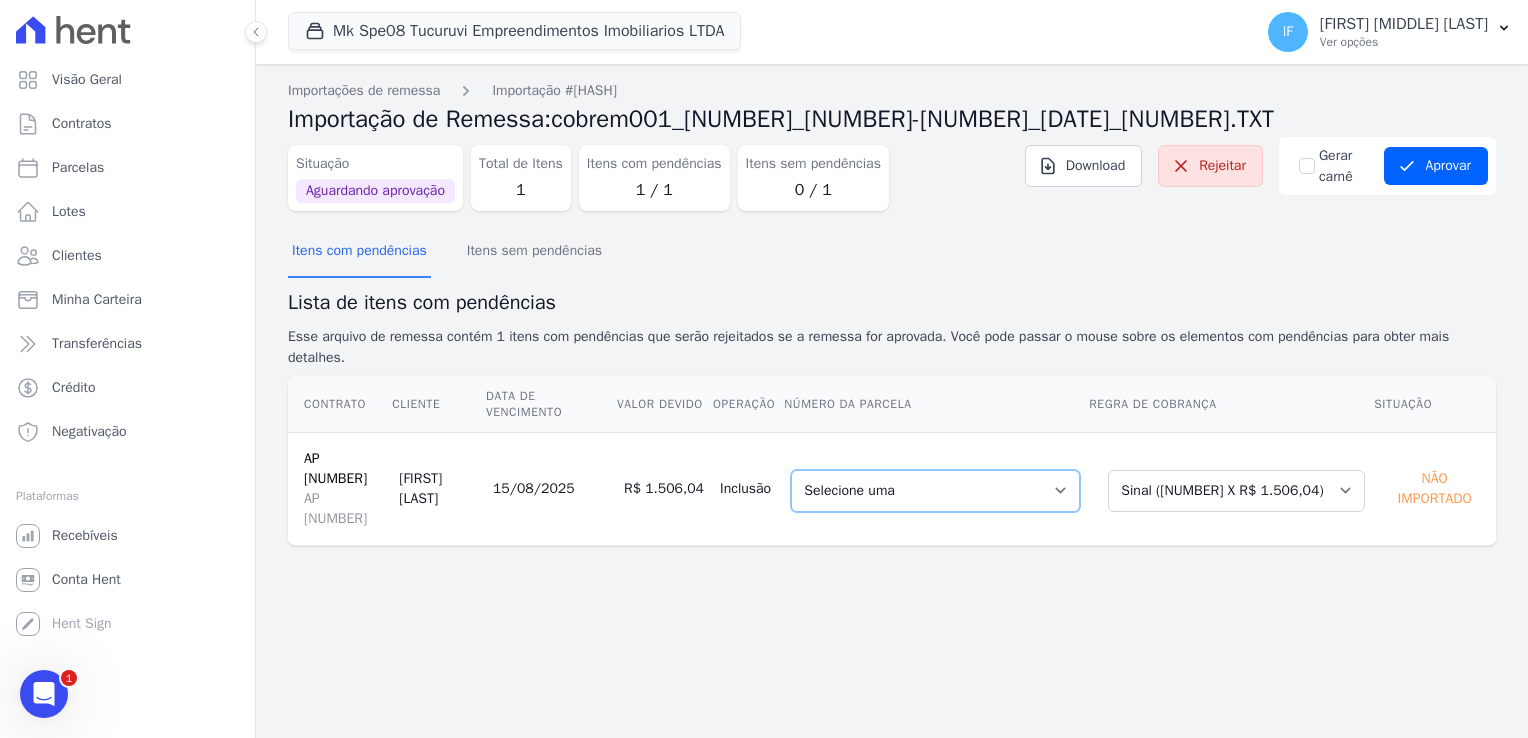 click on "Selecione uma
6 - [DATE] - R$ 1.506,04 - Agendado
7 - [DATE] - R$ 1.506,04 - Agendado
8 - [DATE] - R$ 1.506,04 - Agendado
9 - [DATE] - R$ 1.506,04 - Agendado
10 - [DATE] - R$ 1.506,04 - Agendado
11 - [DATE] - R$ 1.506,04 - Agendado" at bounding box center [935, 491] 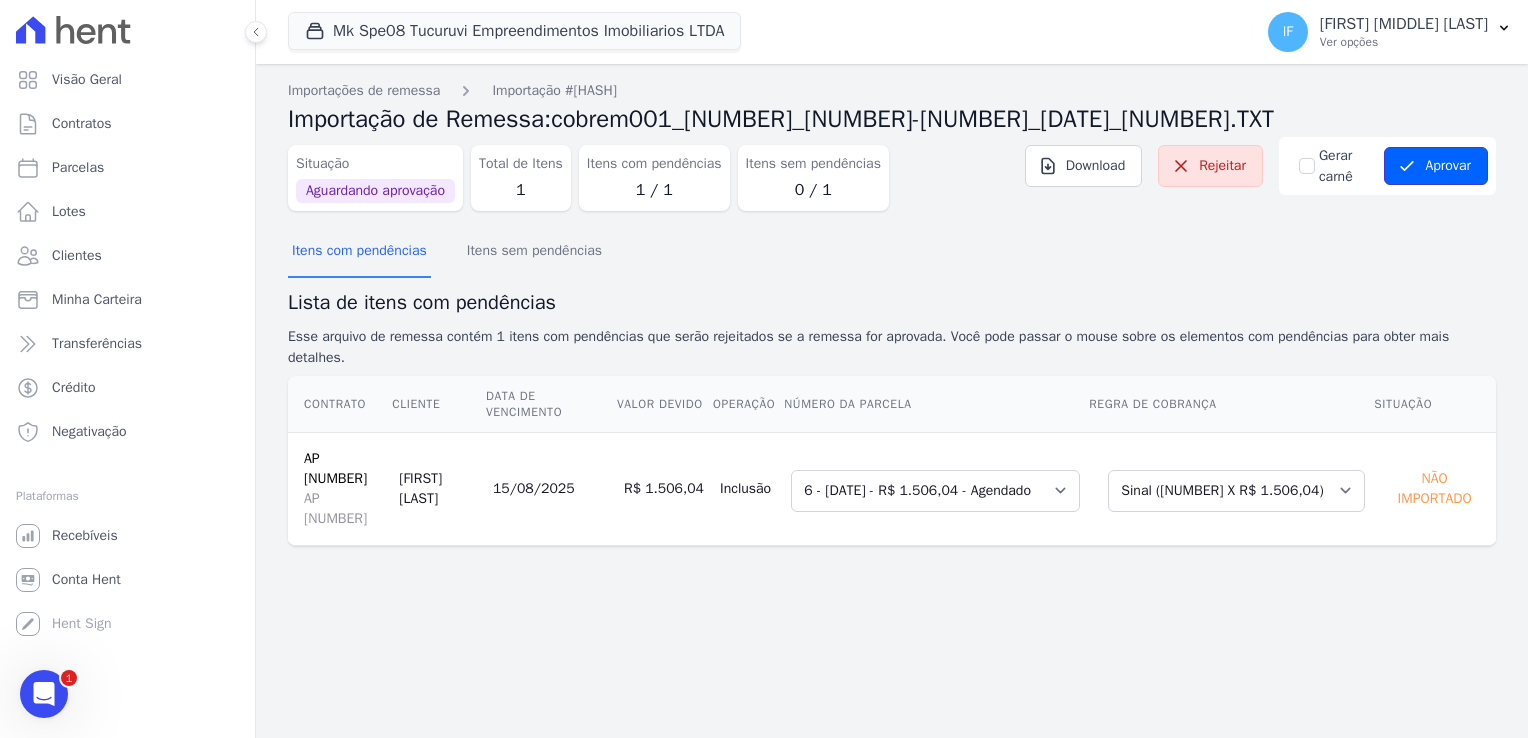 click on "Aprovar" at bounding box center (1436, 166) 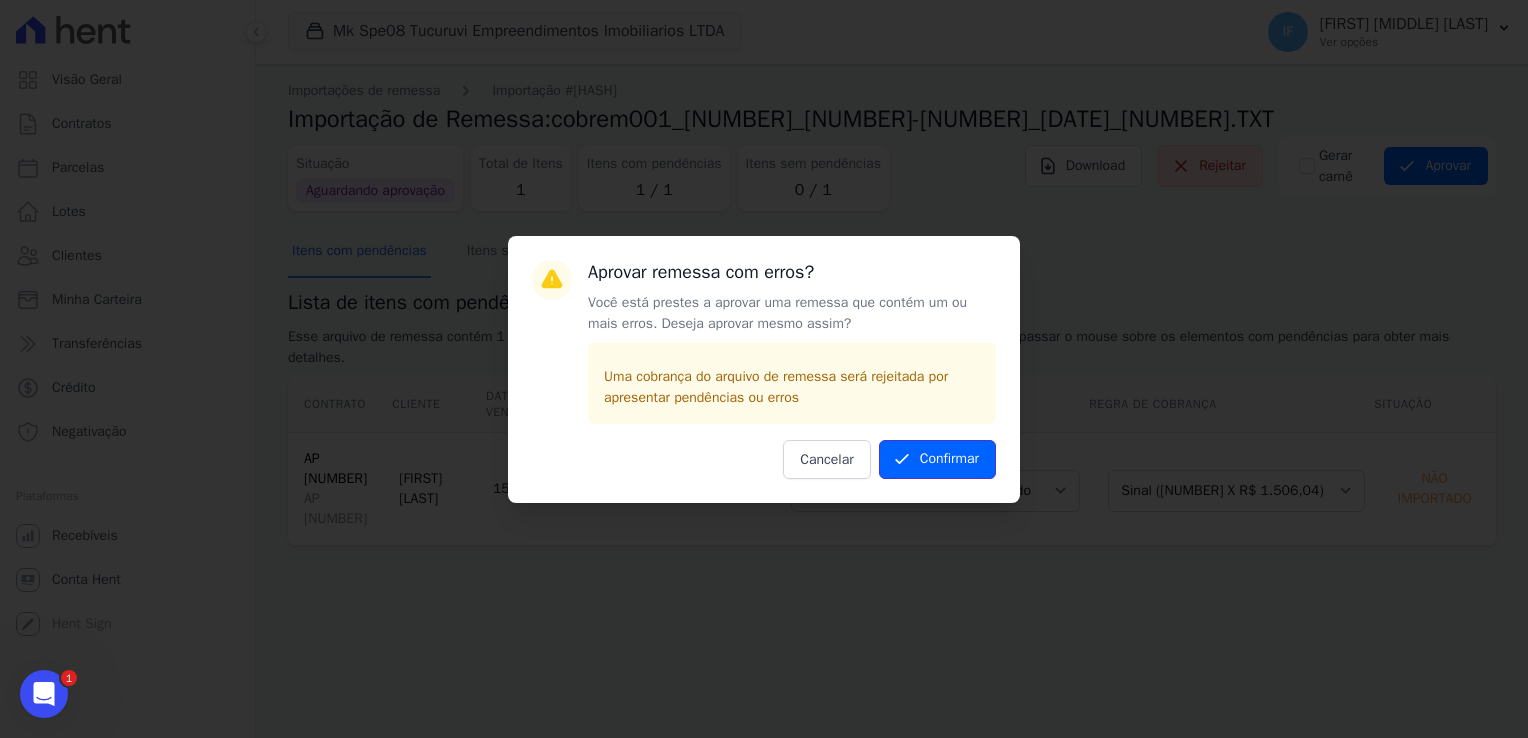 click on "Confirmar" at bounding box center [937, 459] 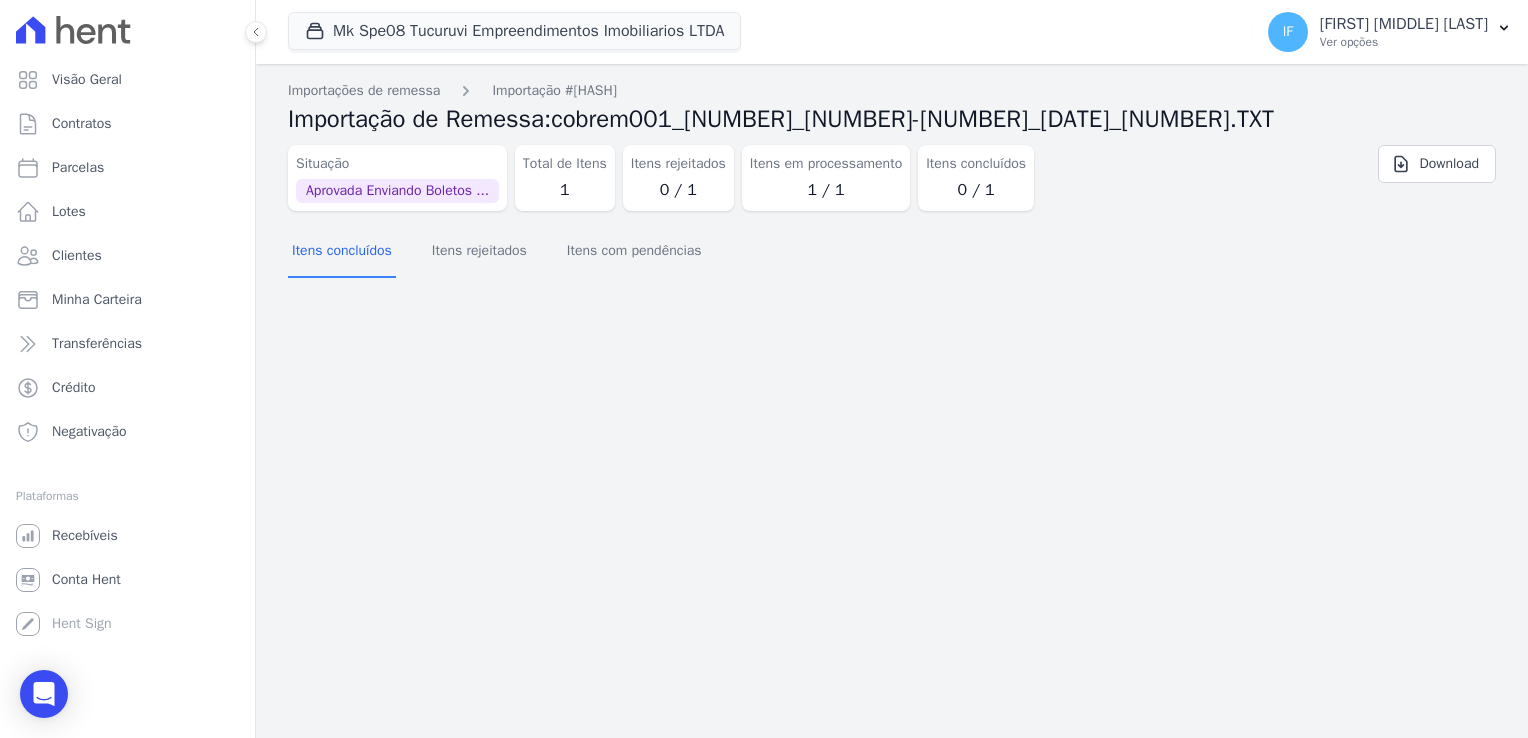 click on "Importação aprovada e operações agendadas.
Importações de remessa
Importação
#[HASH]
Importação de Remessa:  cobrem001_[NUMBER]_[NUMBER]-[NUMBER]_[DATE]_[NUMBER].TXT
Situação
Aprovada
Enviando Boletos ...
Total de Itens
[NUMBER]
Itens rejeitados
[NUMBER] / [NUMBER]
Itens em processamento
[NUMBER] / [NUMBER]
Itens concluídos
[NUMBER] / [NUMBER]" at bounding box center (892, 401) 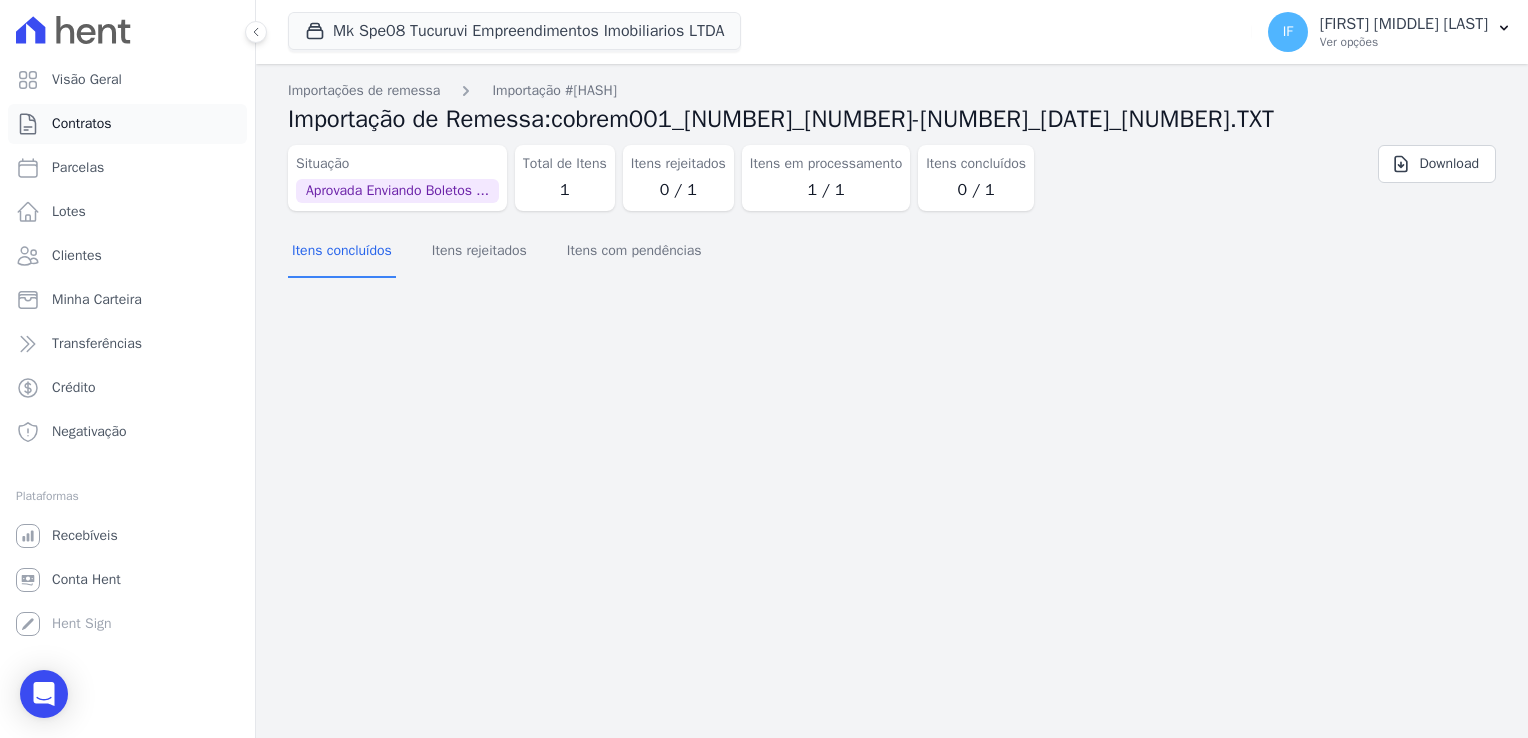 click on "Contratos" at bounding box center [127, 124] 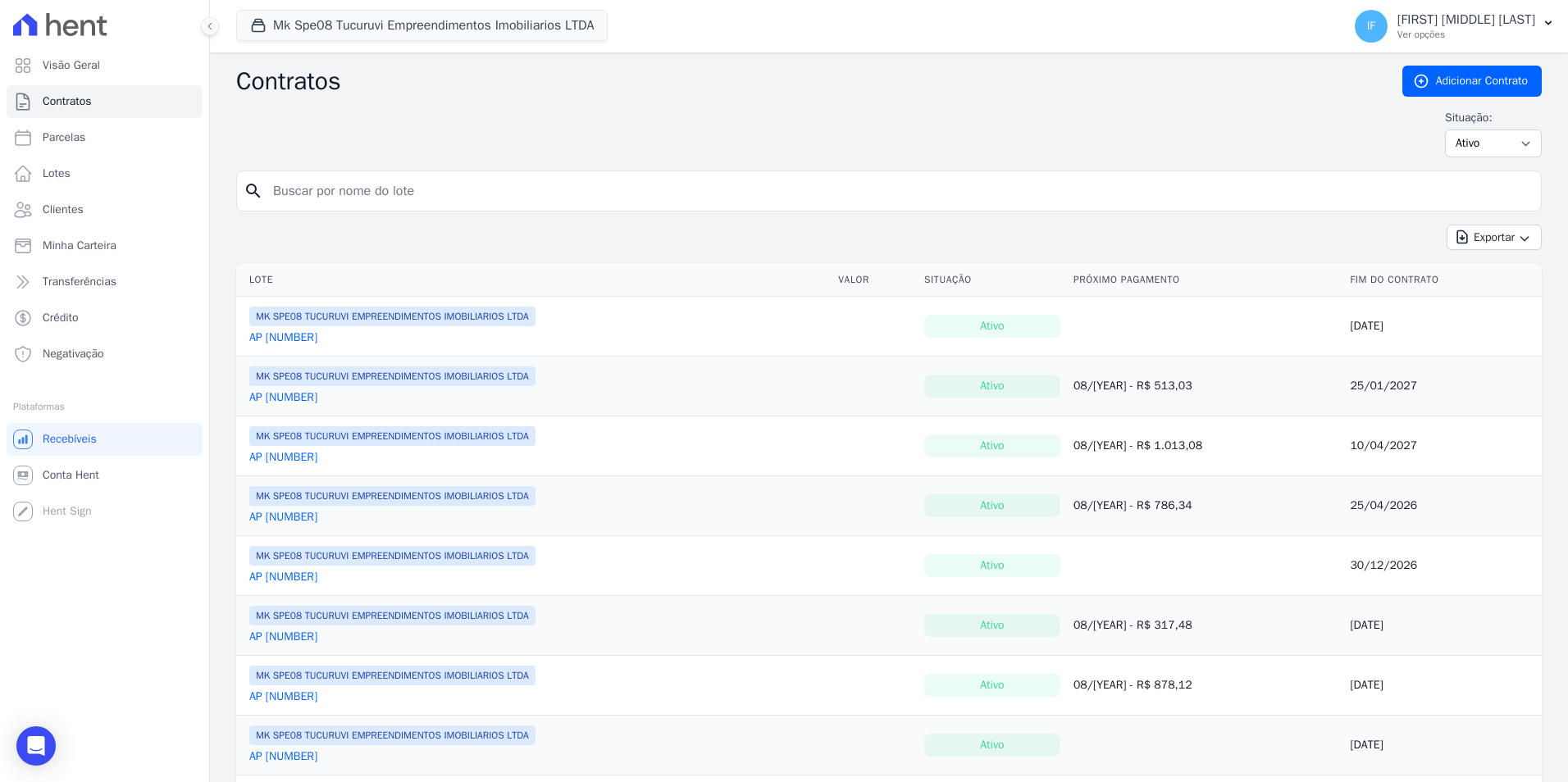 click on "search" at bounding box center (889, 198) 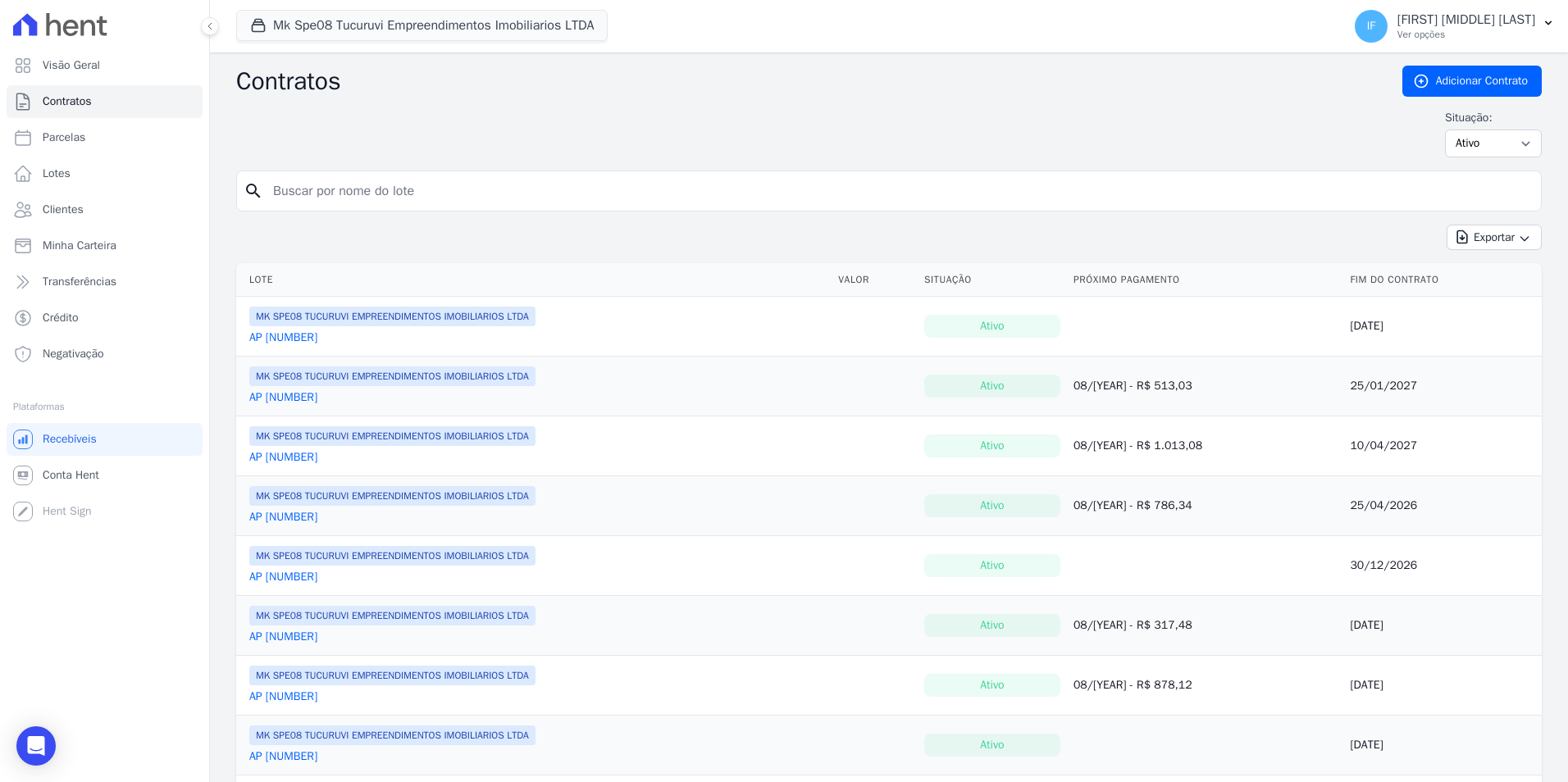 click at bounding box center (899, 191) 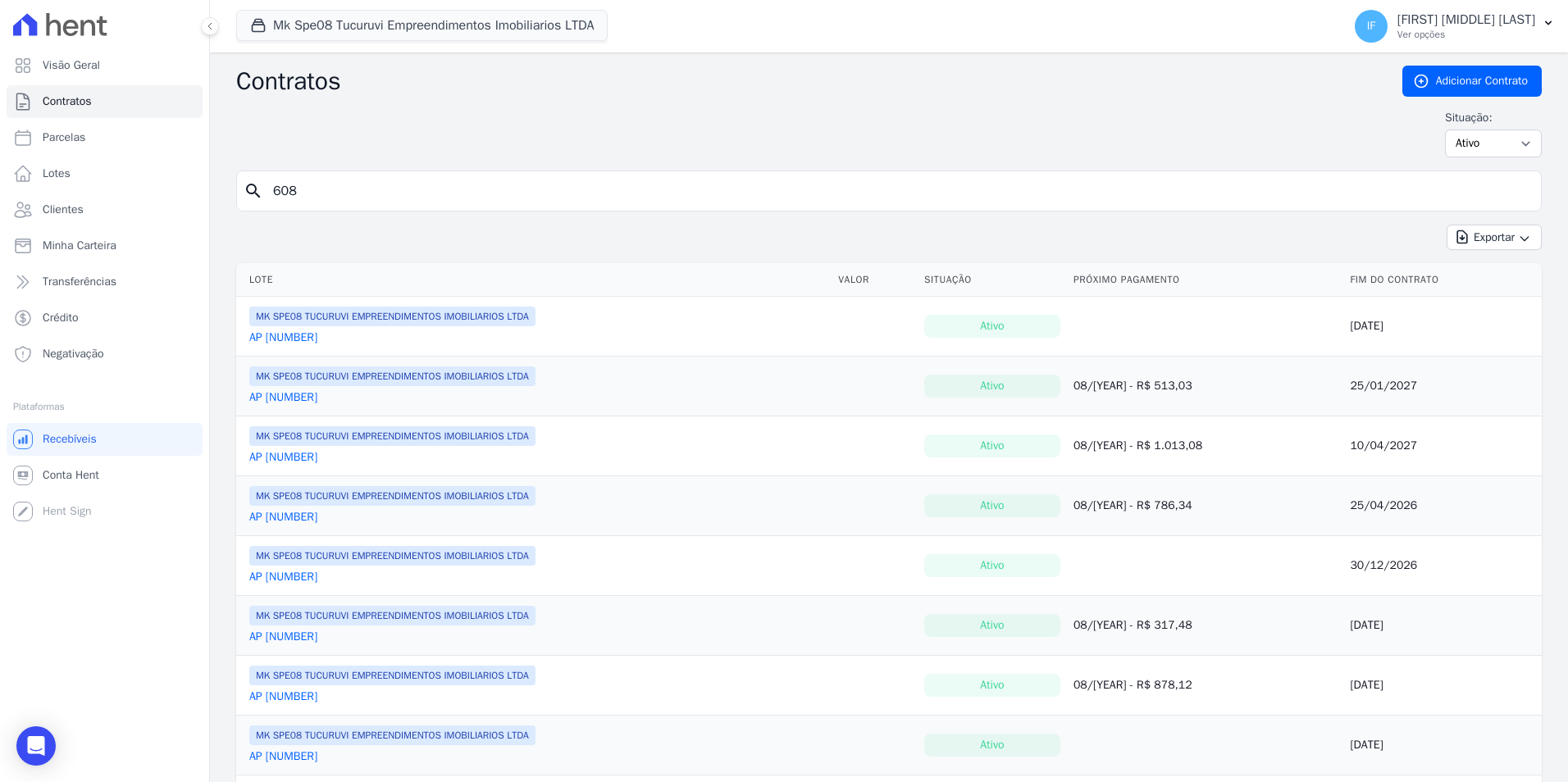 type on "608" 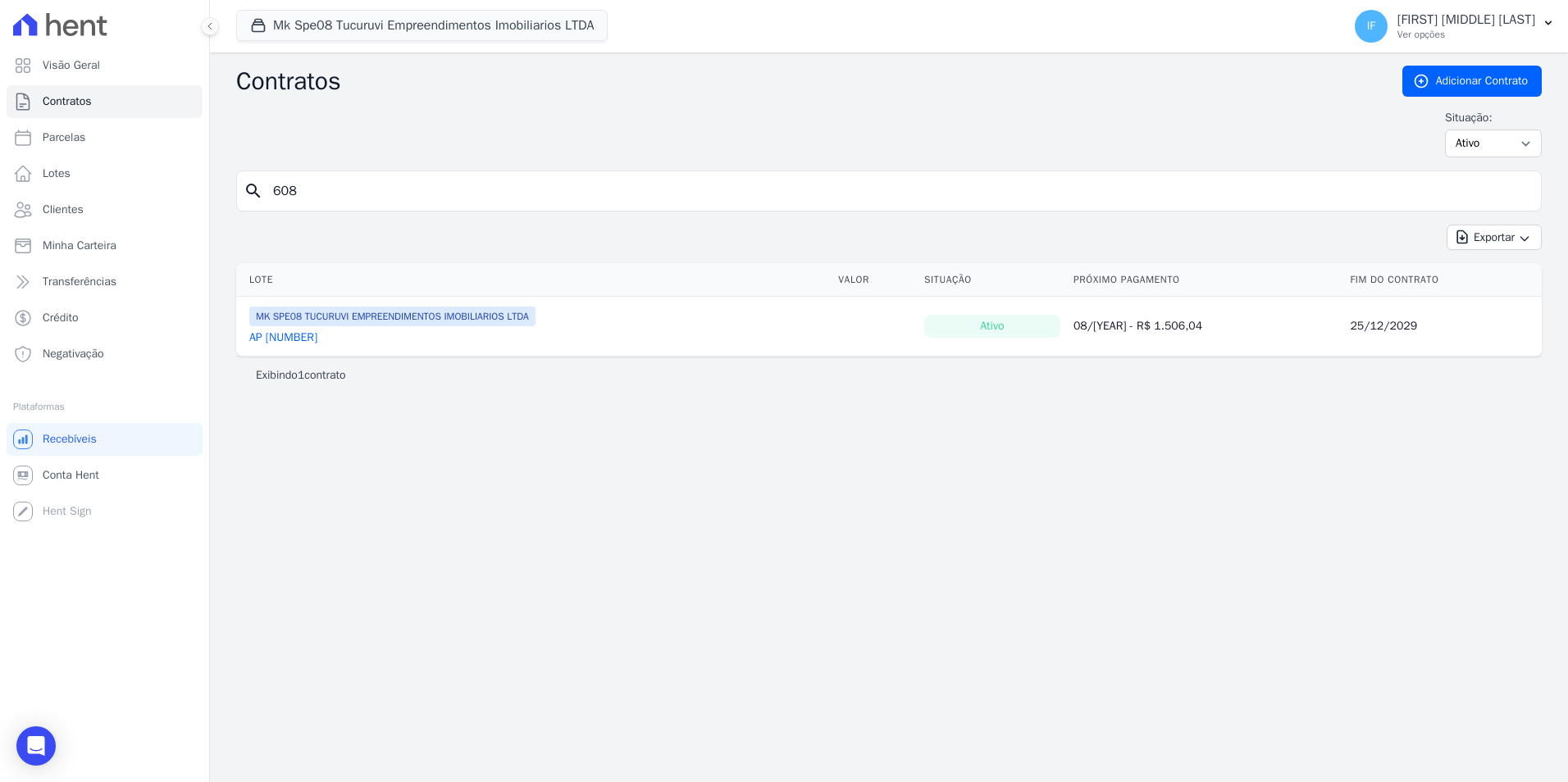 click on "AP [NUMBER]" at bounding box center (283, 338) 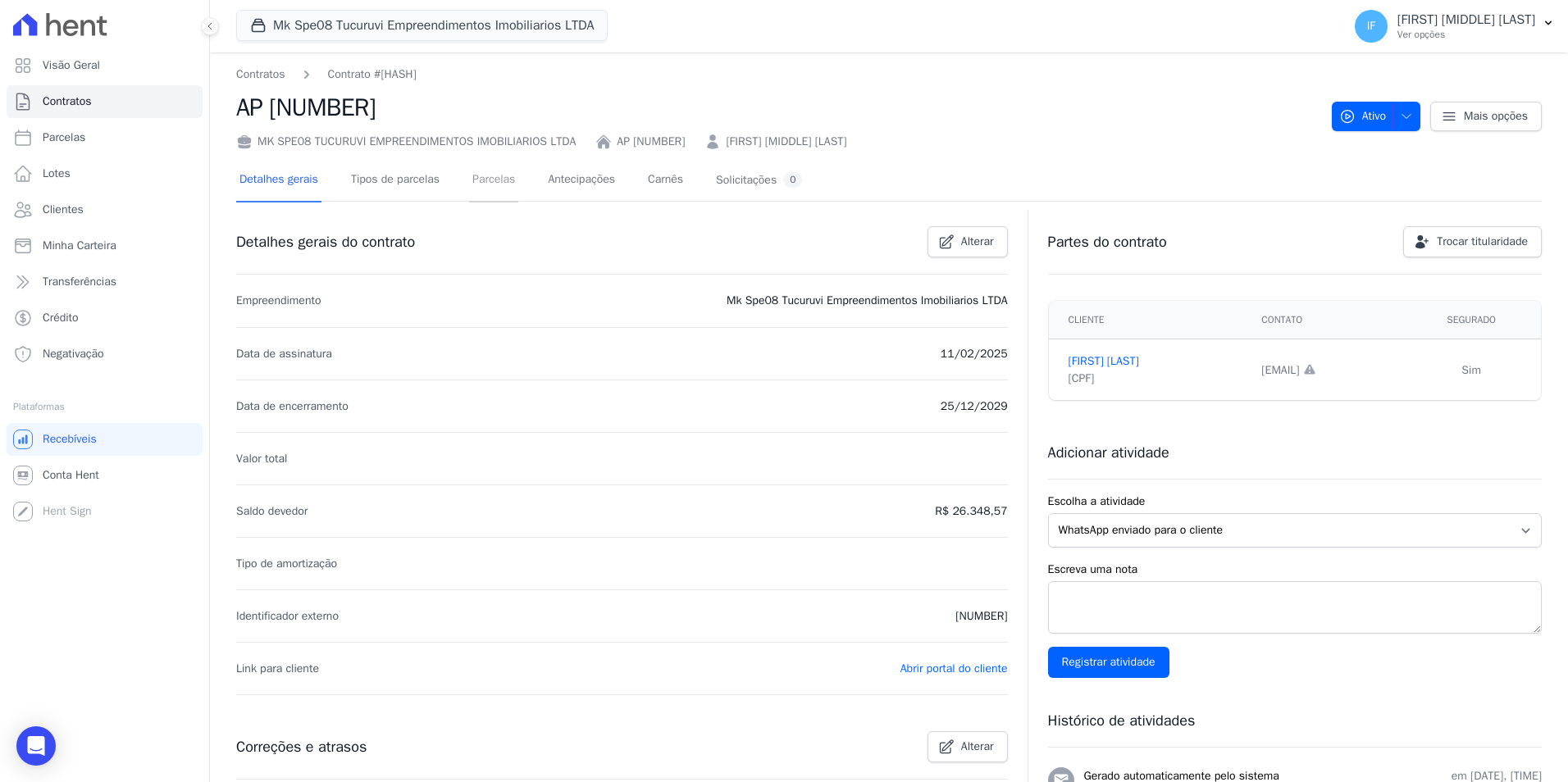 click on "Parcelas" at bounding box center (494, 180) 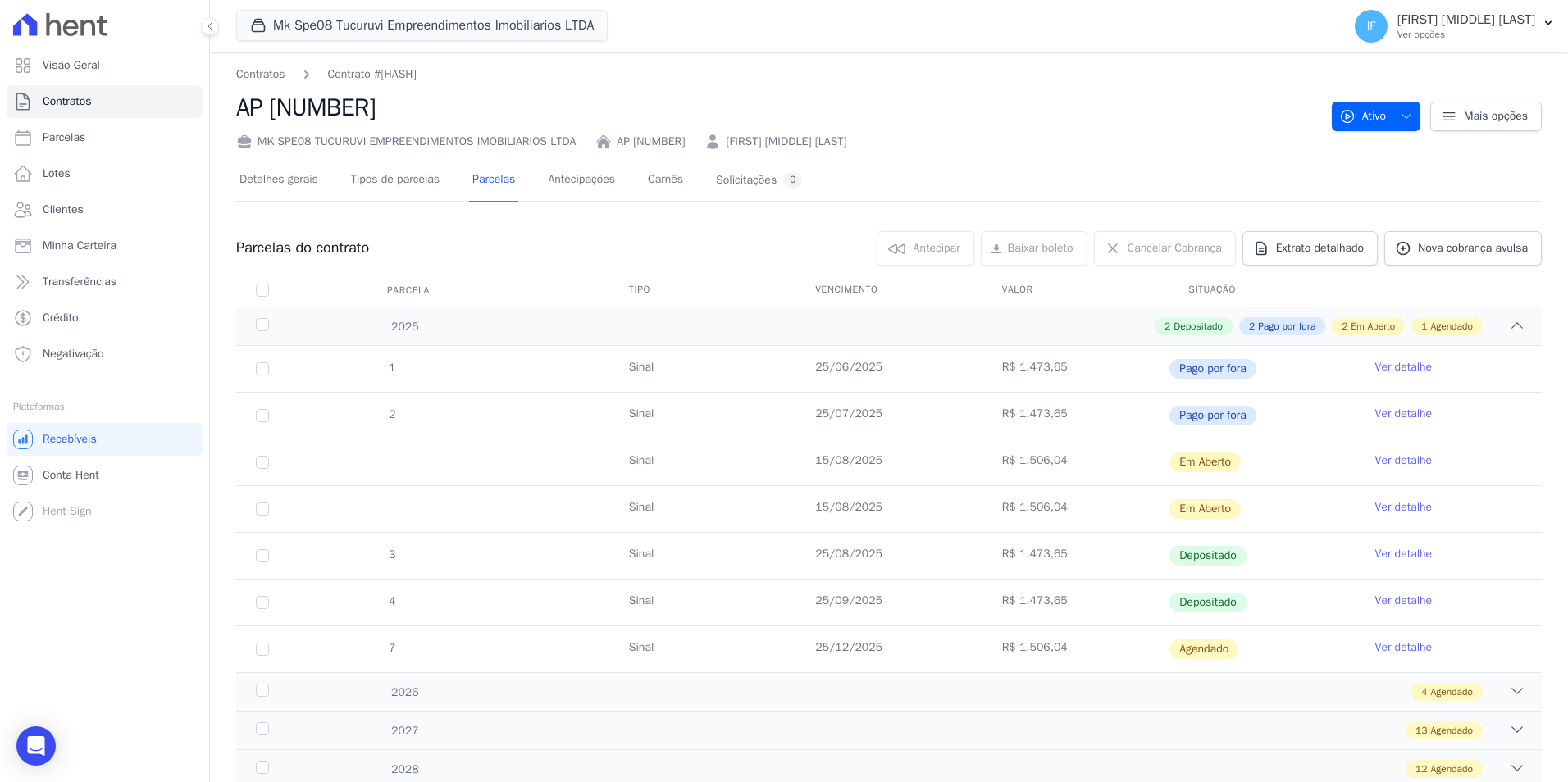 click on "Ver detalhe" at bounding box center [1404, 461] 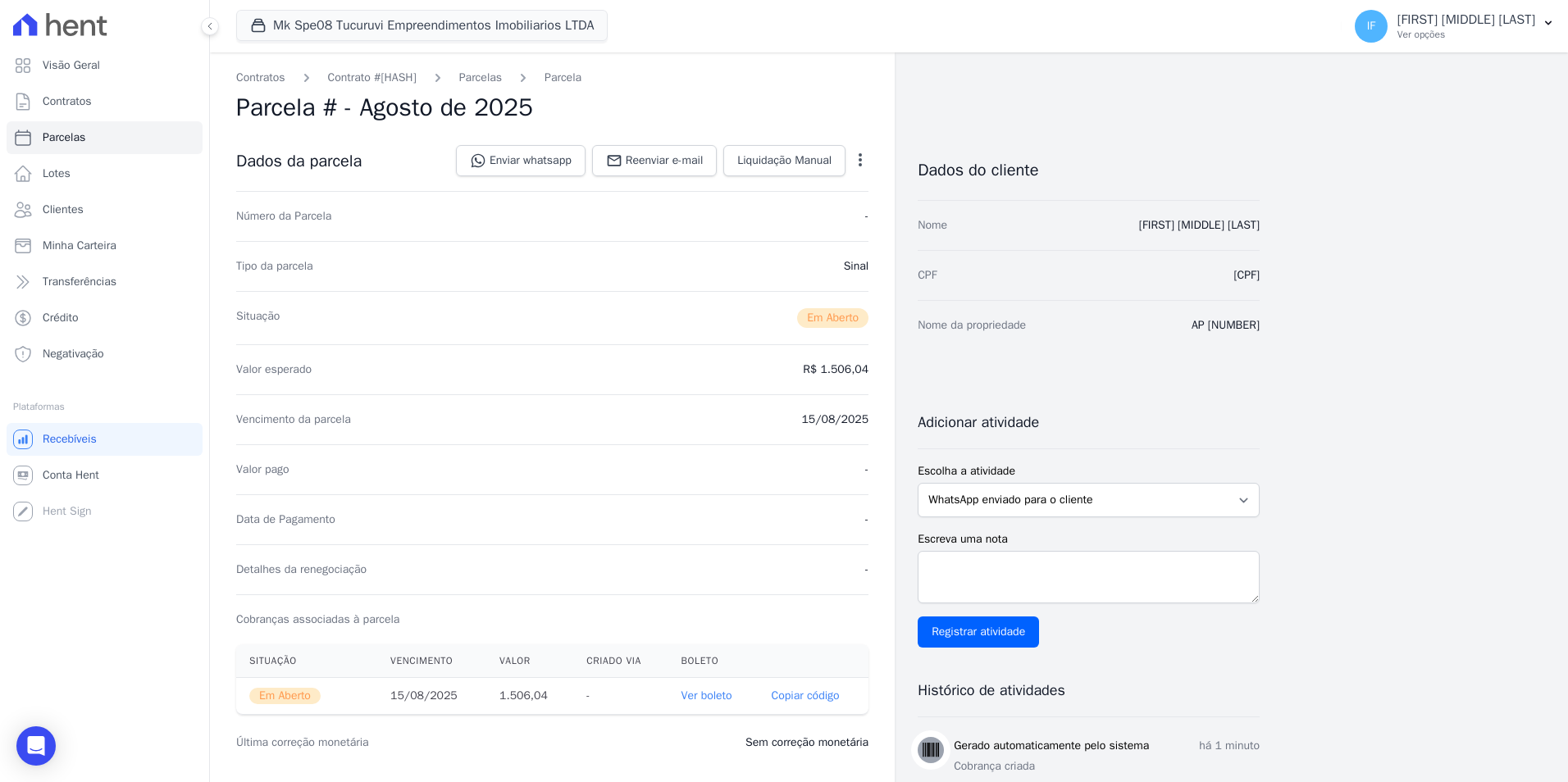 click on "Ver boleto" at bounding box center [707, 695] 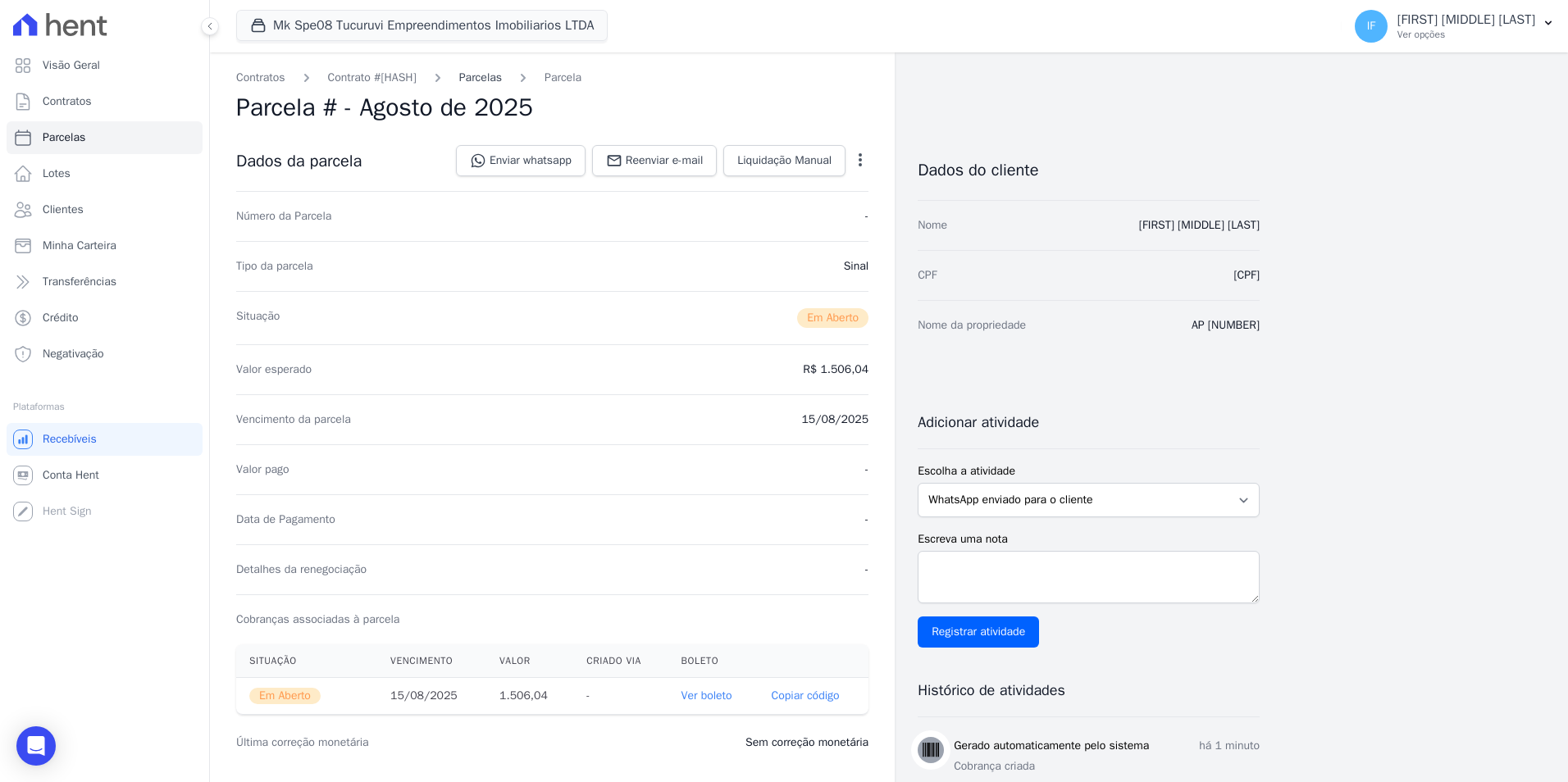 click on "Parcelas" at bounding box center [481, 77] 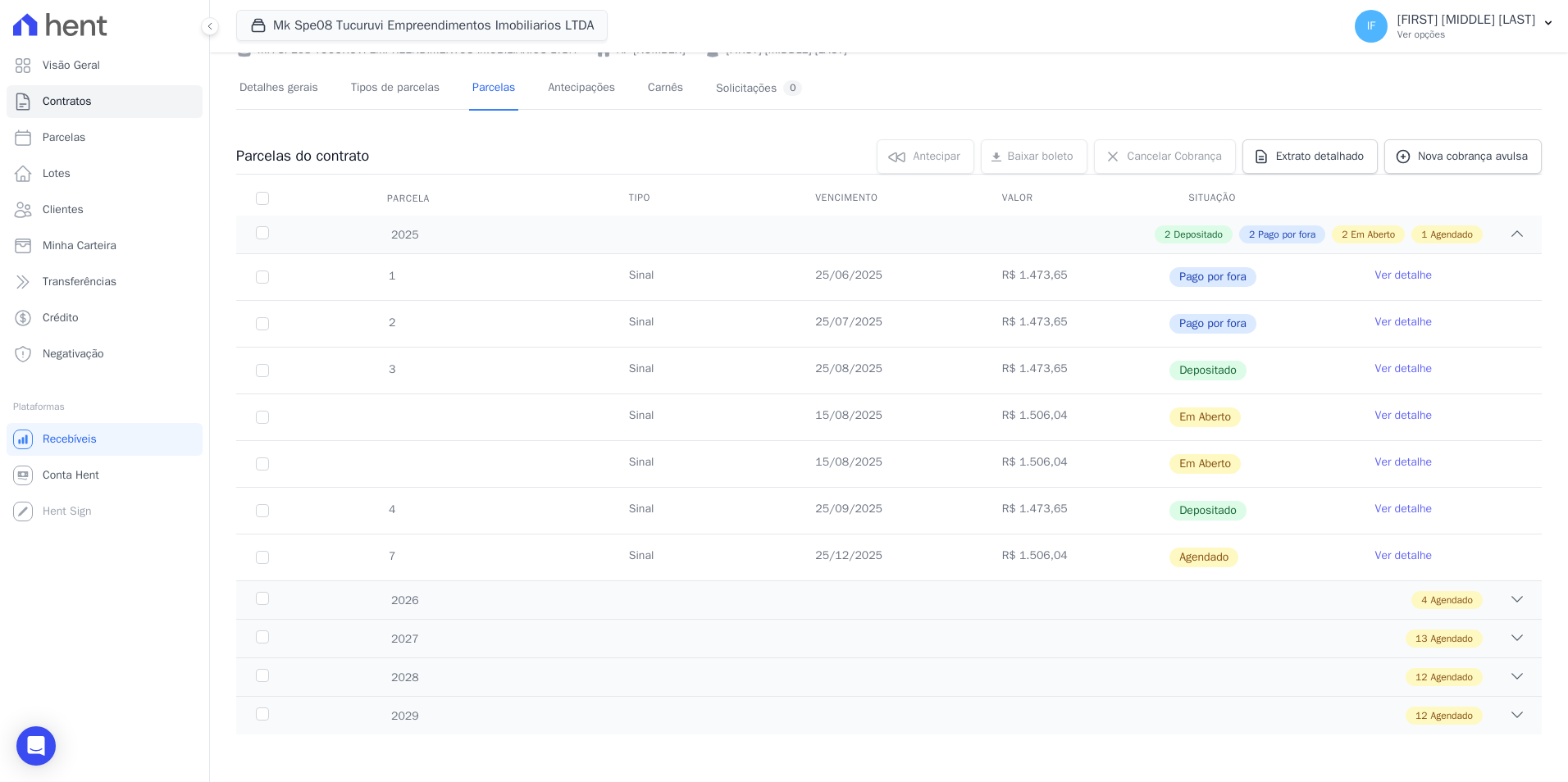 scroll, scrollTop: 93, scrollLeft: 0, axis: vertical 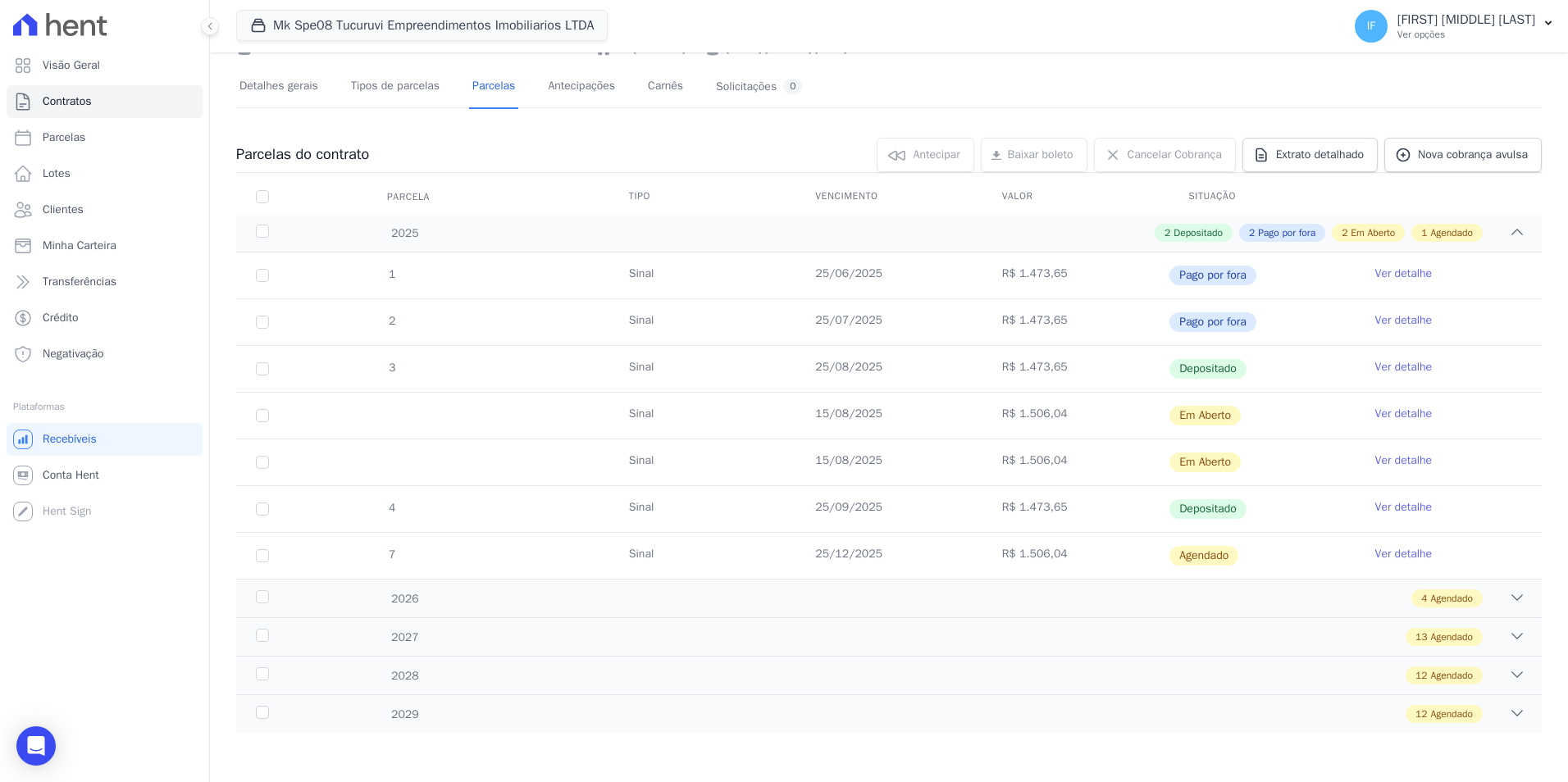 click on "Ver detalhe" at bounding box center (1404, 461) 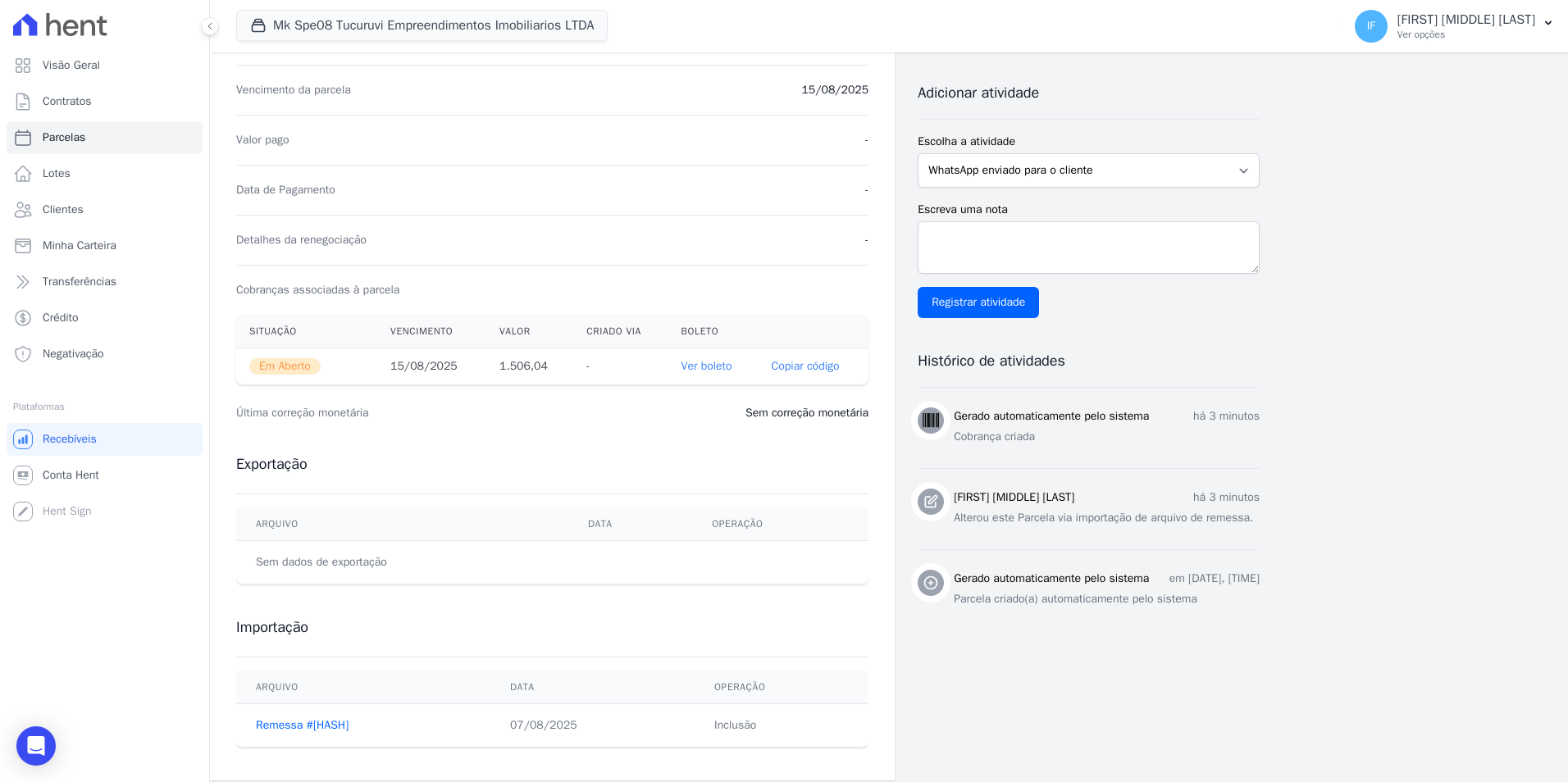 scroll, scrollTop: 341, scrollLeft: 0, axis: vertical 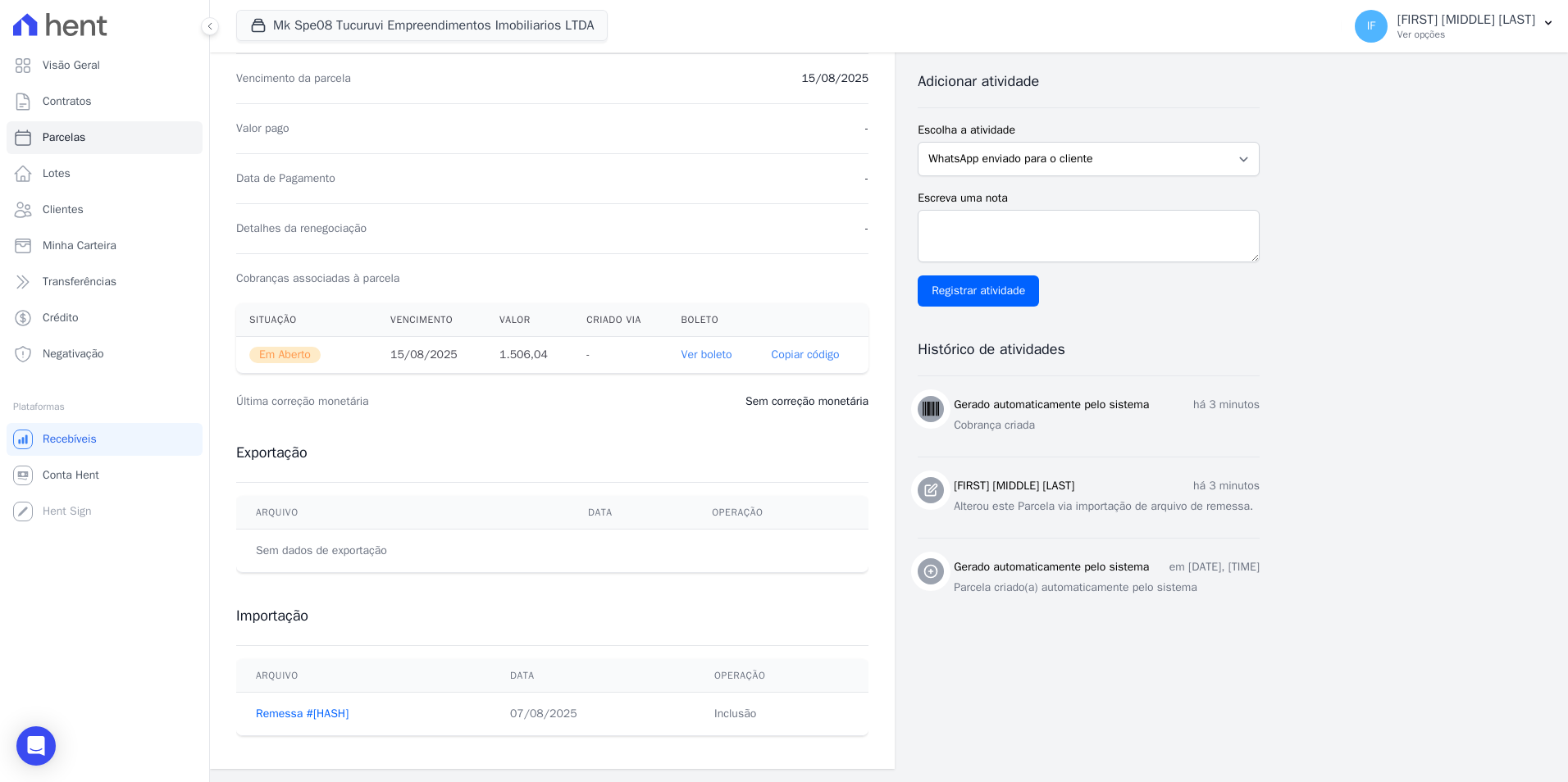 click on "Ver boleto" at bounding box center (707, 354) 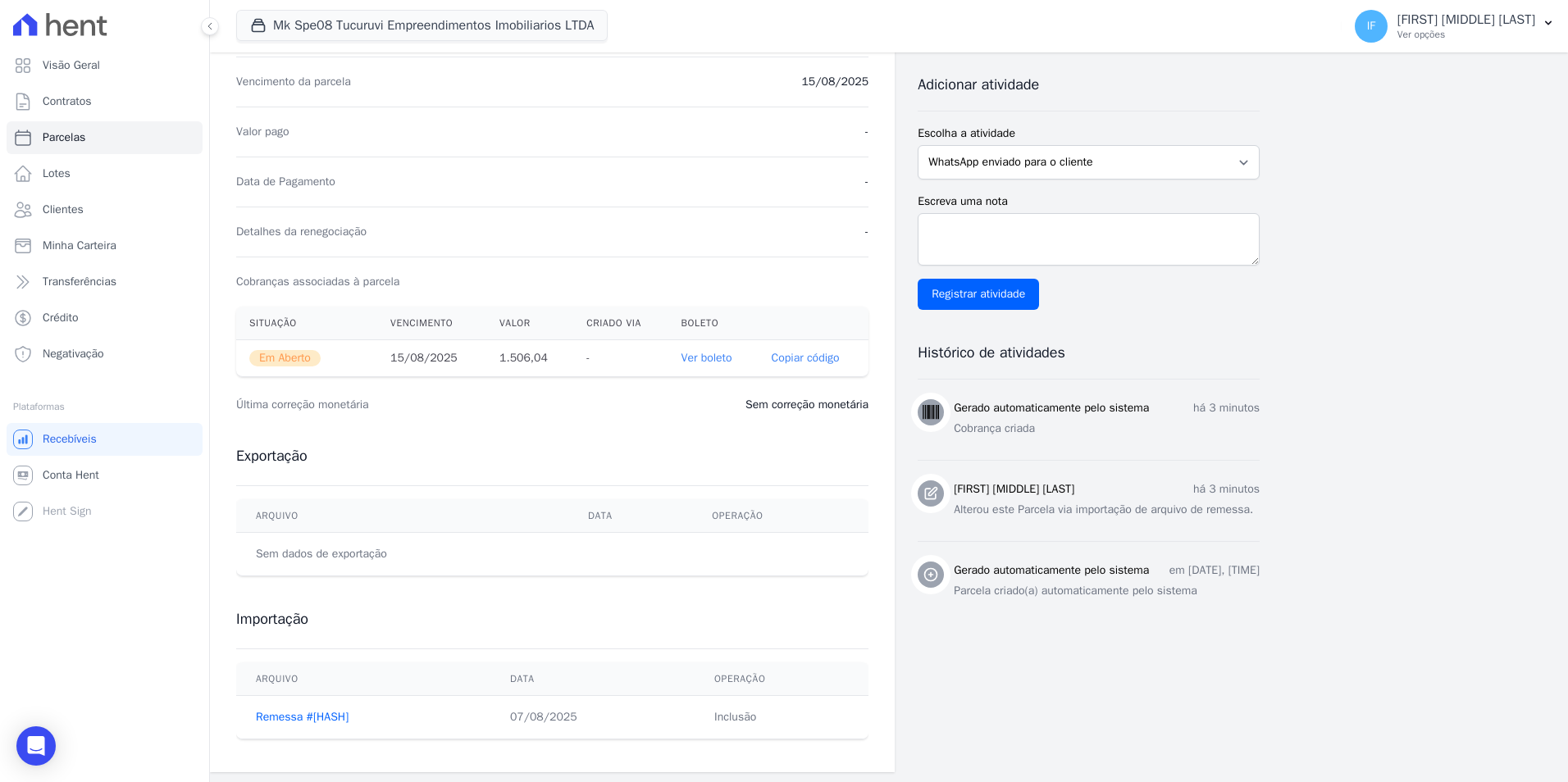 scroll, scrollTop: 338, scrollLeft: 0, axis: vertical 